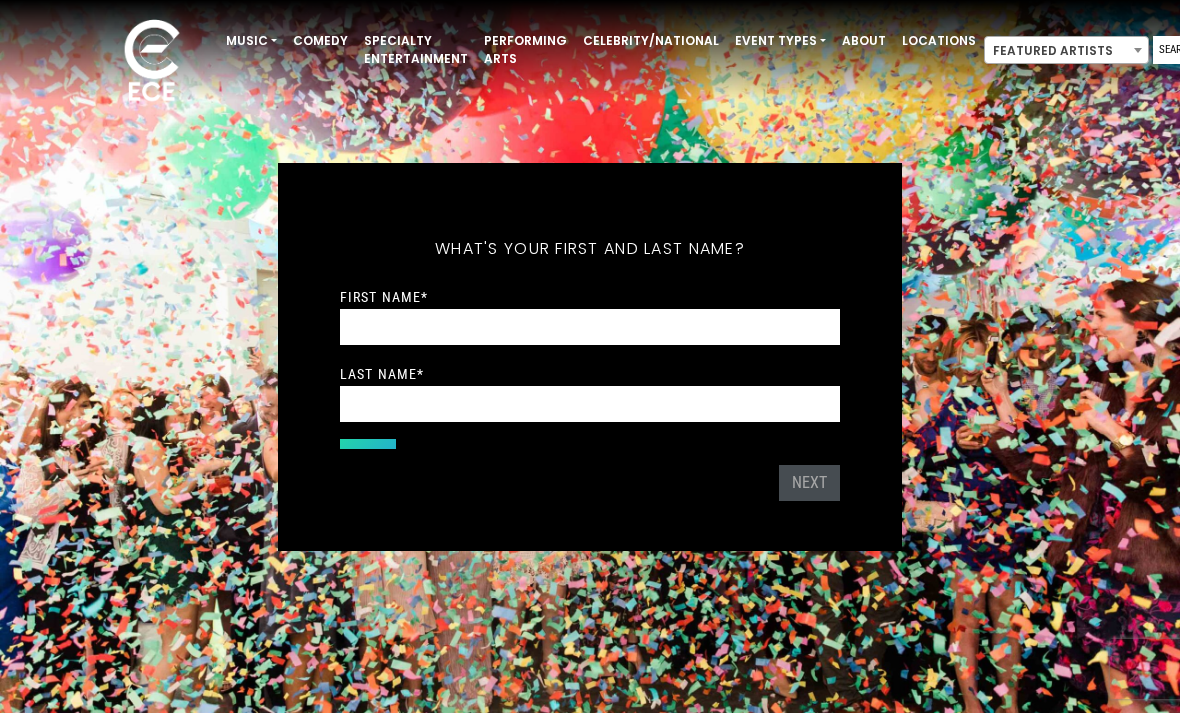 scroll, scrollTop: 0, scrollLeft: 0, axis: both 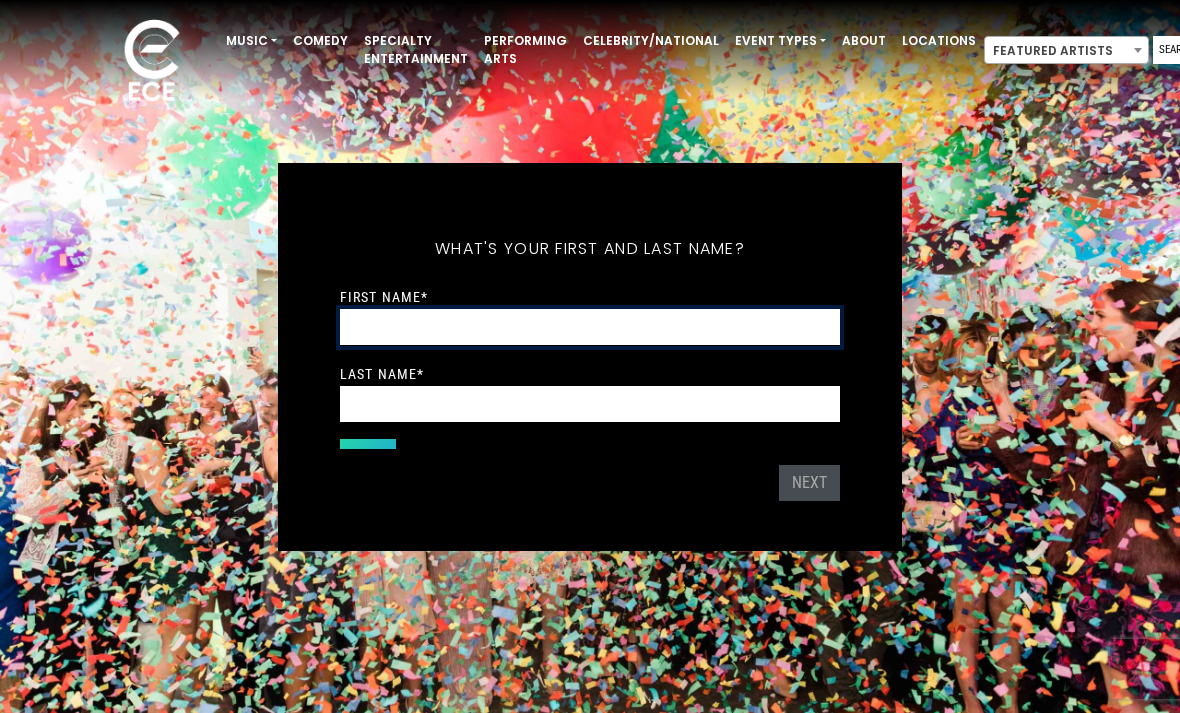 click on "First Name *" at bounding box center (590, 327) 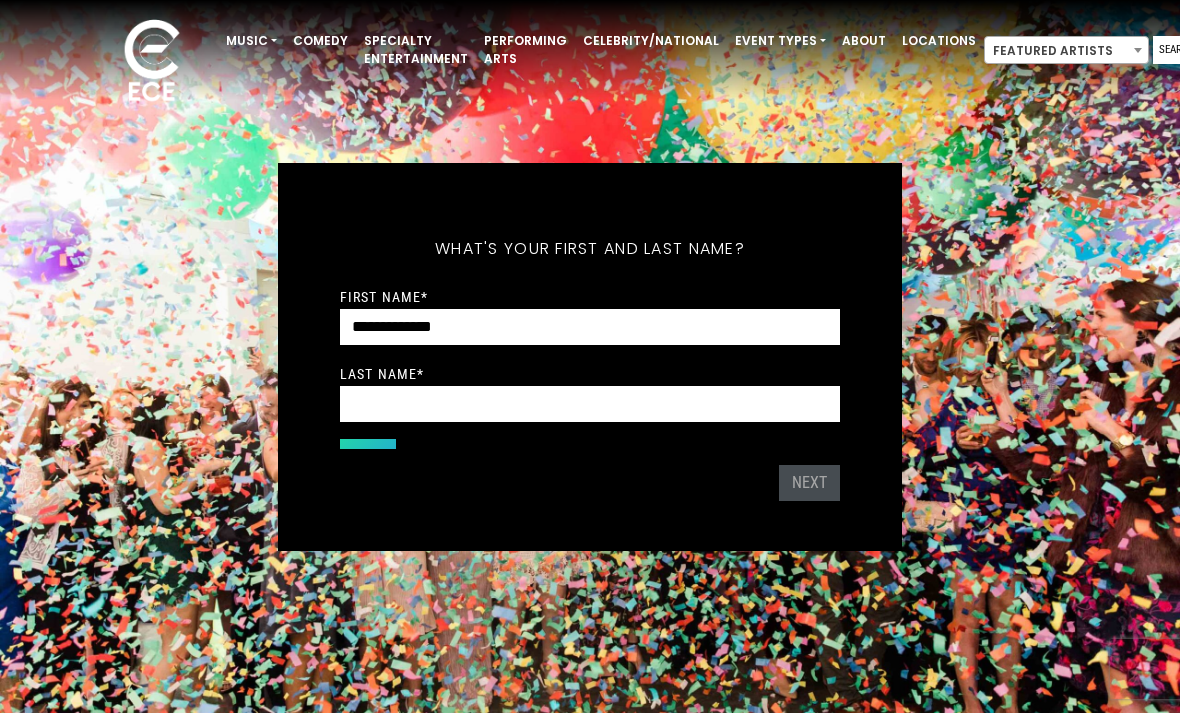 drag, startPoint x: 609, startPoint y: 325, endPoint x: 592, endPoint y: 415, distance: 91.591484 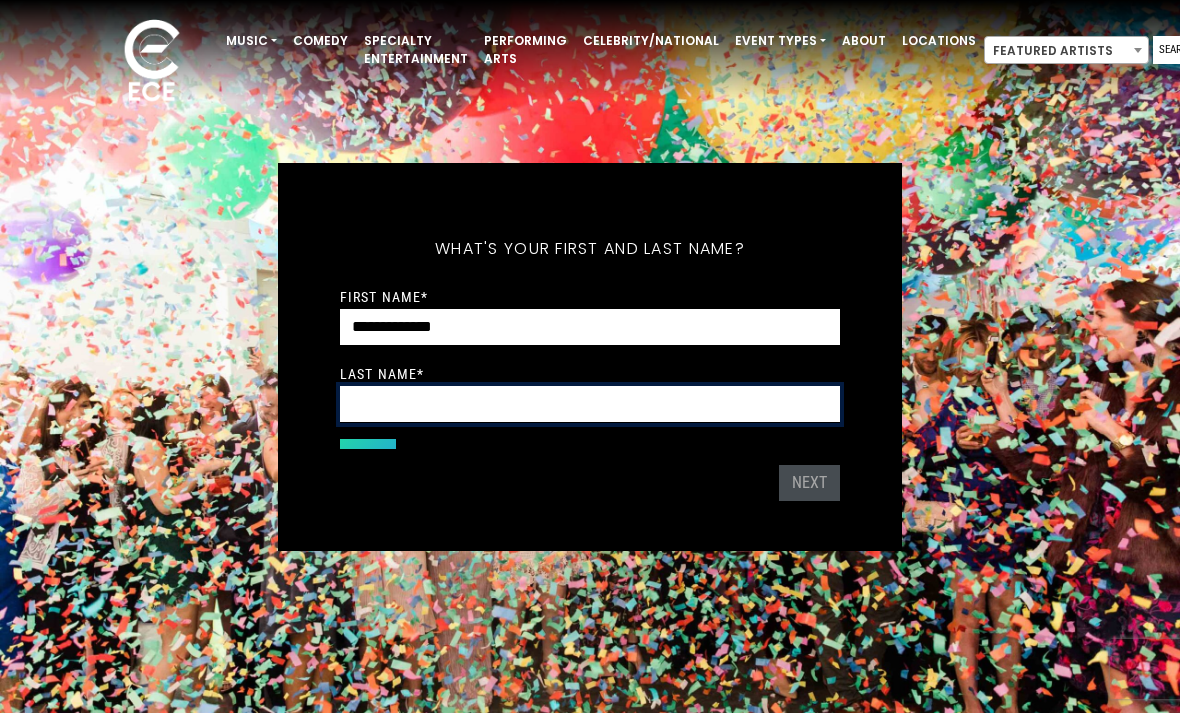 click on "Last Name *" at bounding box center (590, 404) 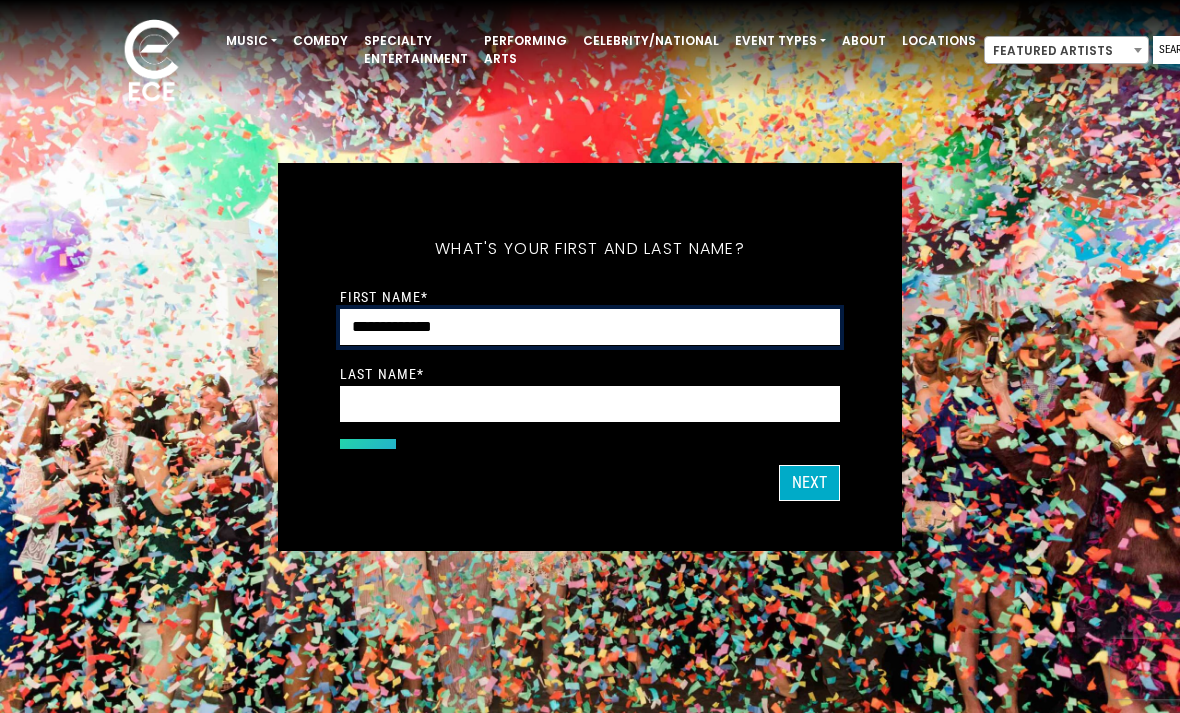 click on "**********" at bounding box center [590, 327] 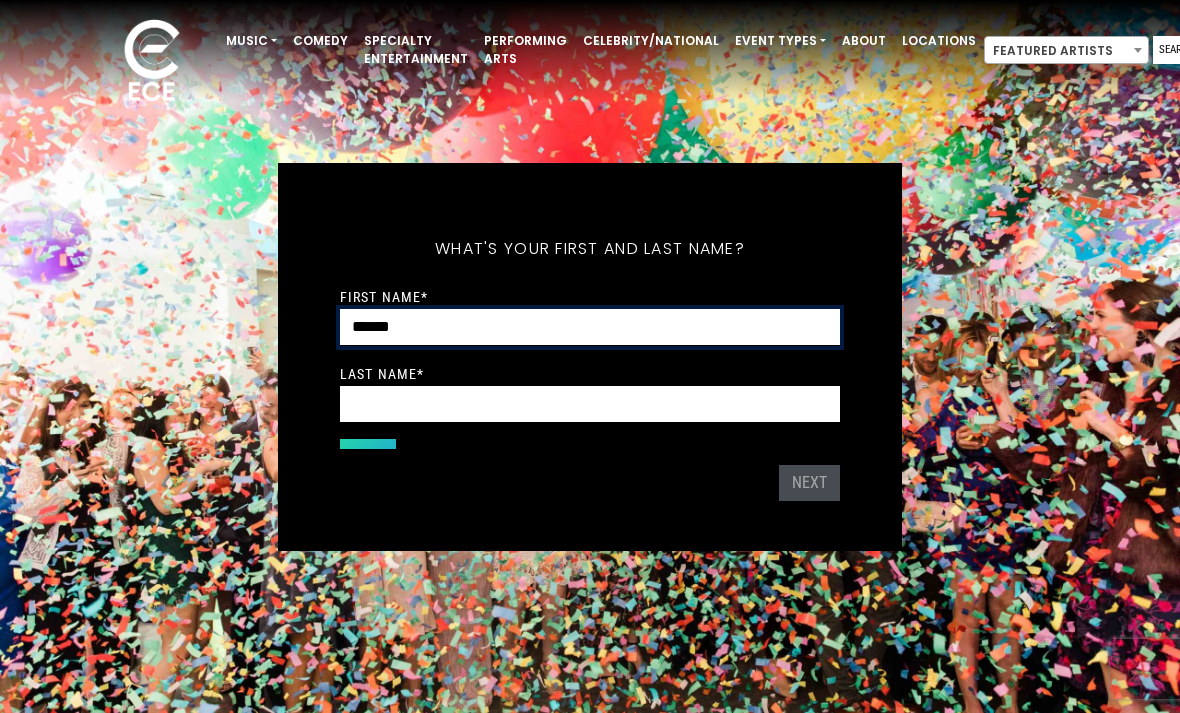 type on "******" 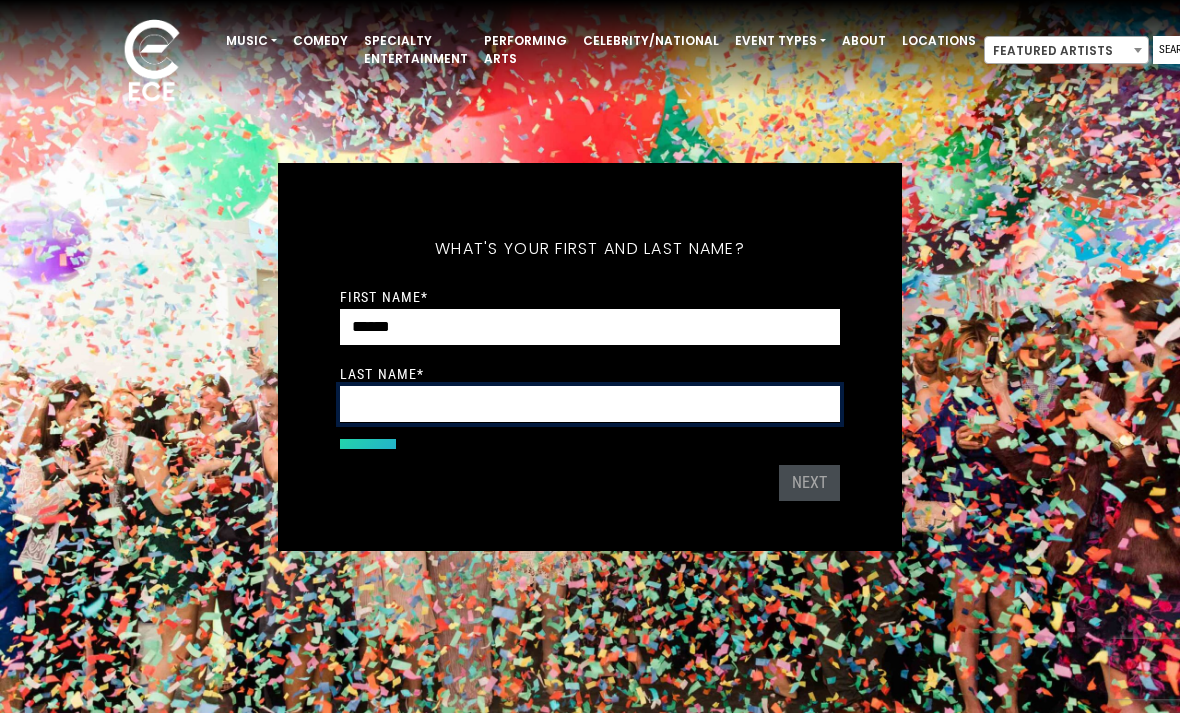 click on "Last Name *" at bounding box center [590, 404] 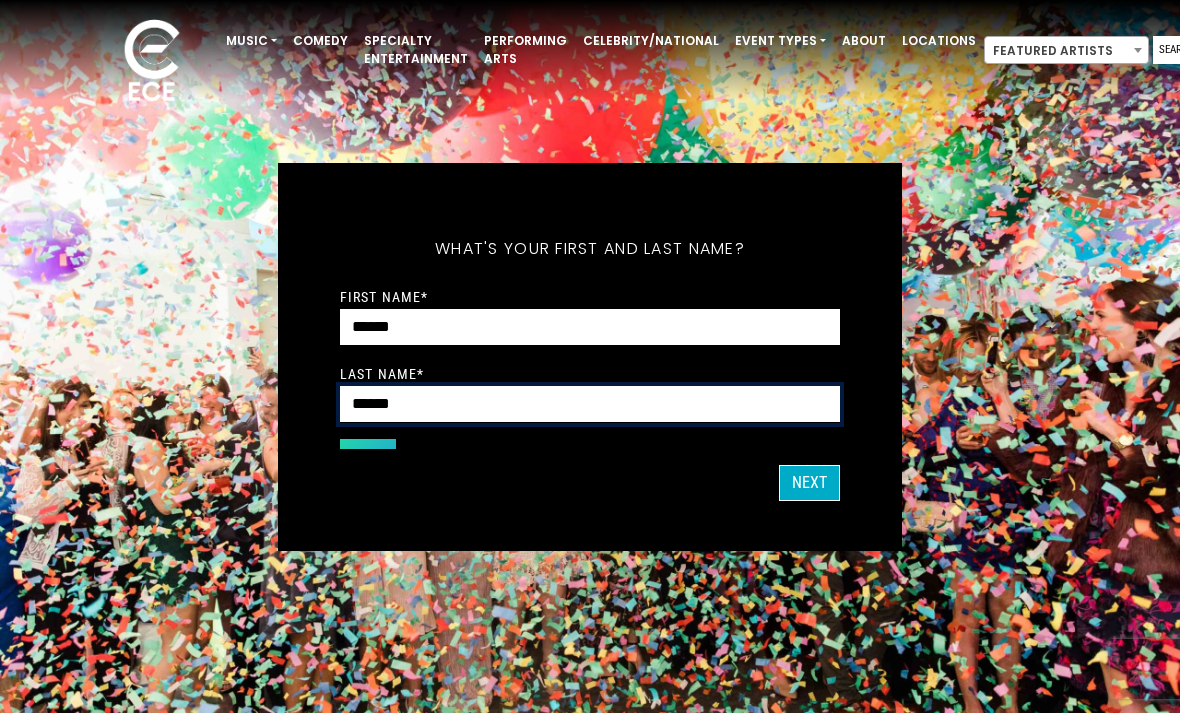 type on "******" 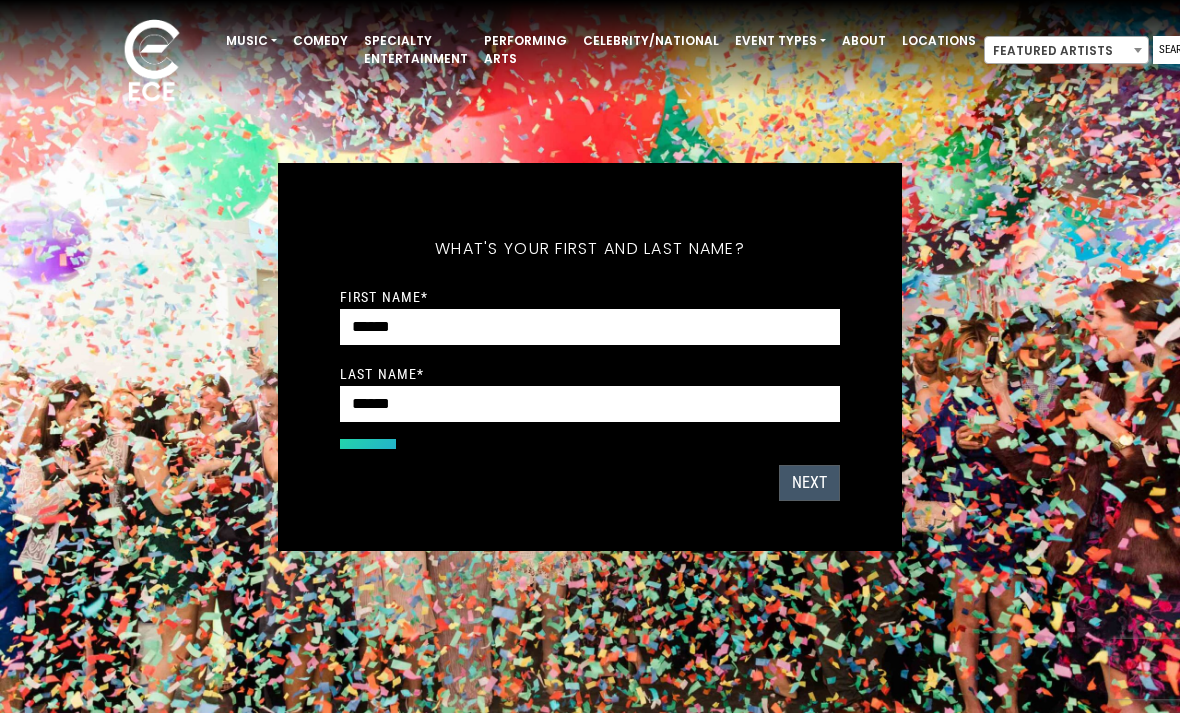 drag, startPoint x: 469, startPoint y: 408, endPoint x: 801, endPoint y: 489, distance: 341.7382 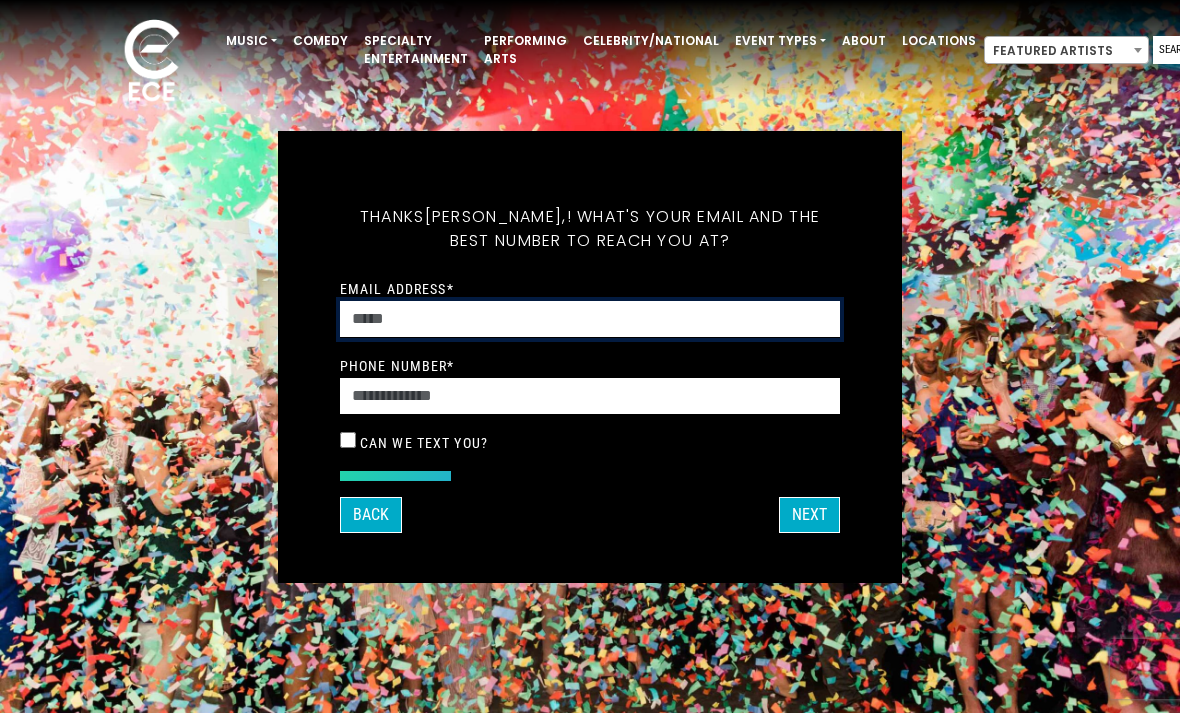 click on "Email Address *" at bounding box center (590, 319) 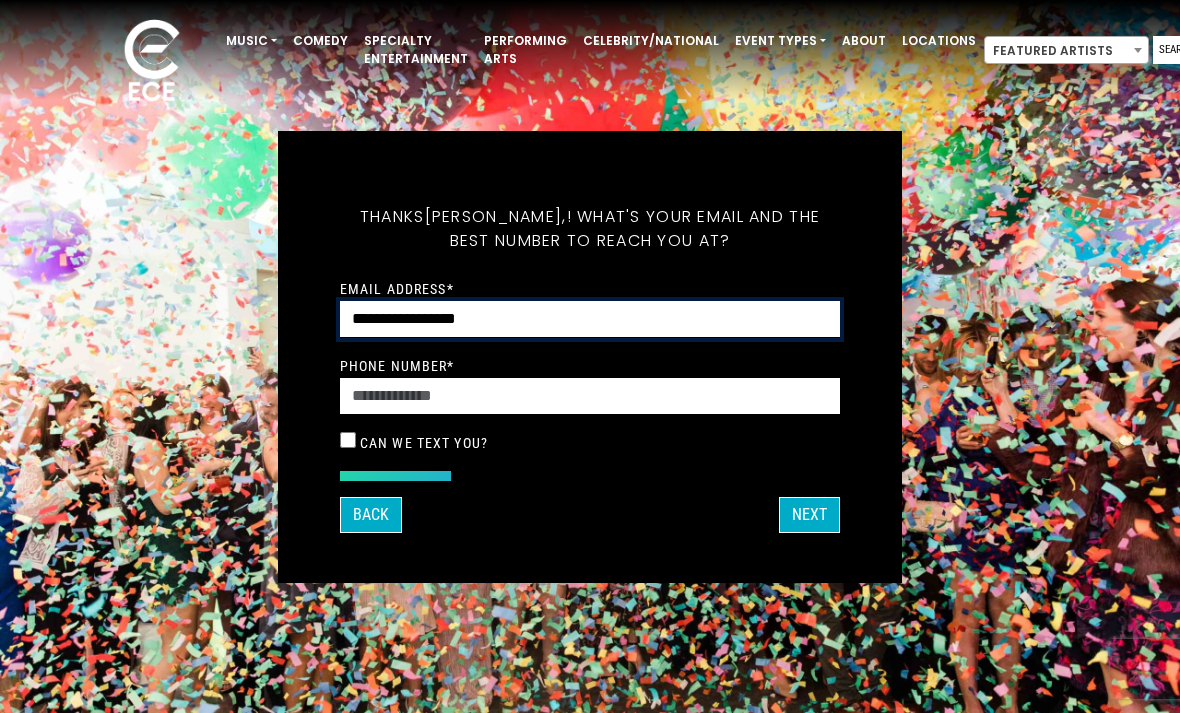 type on "**********" 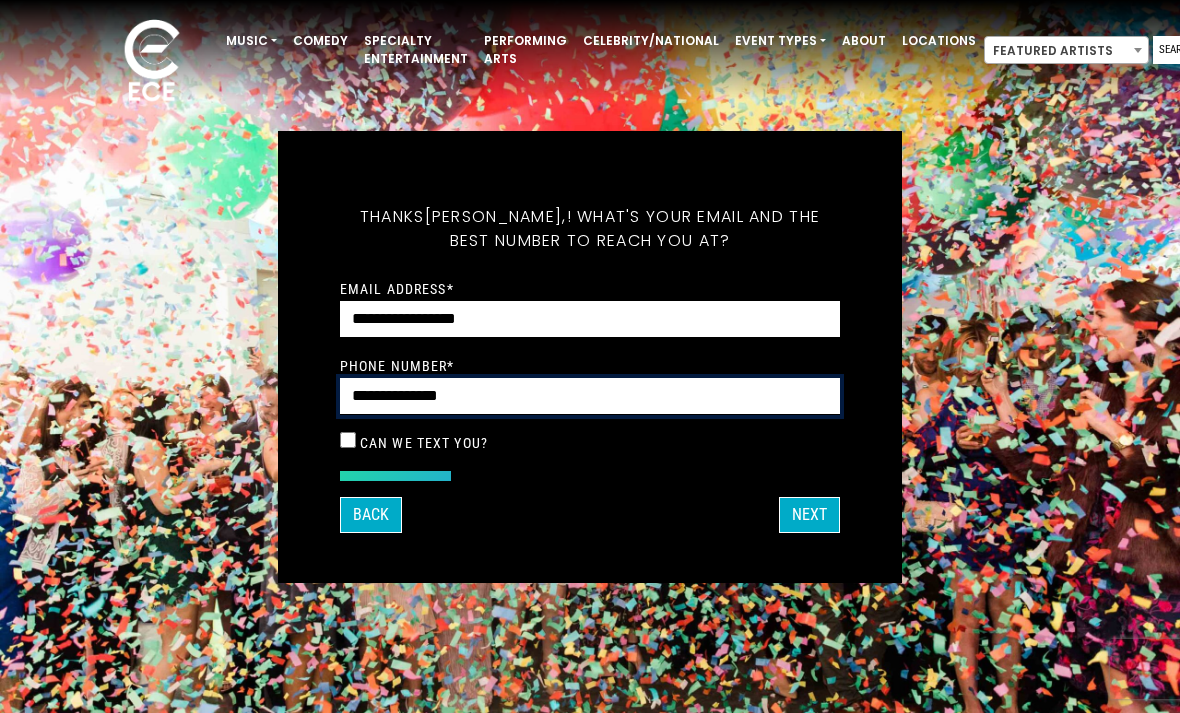 type on "**********" 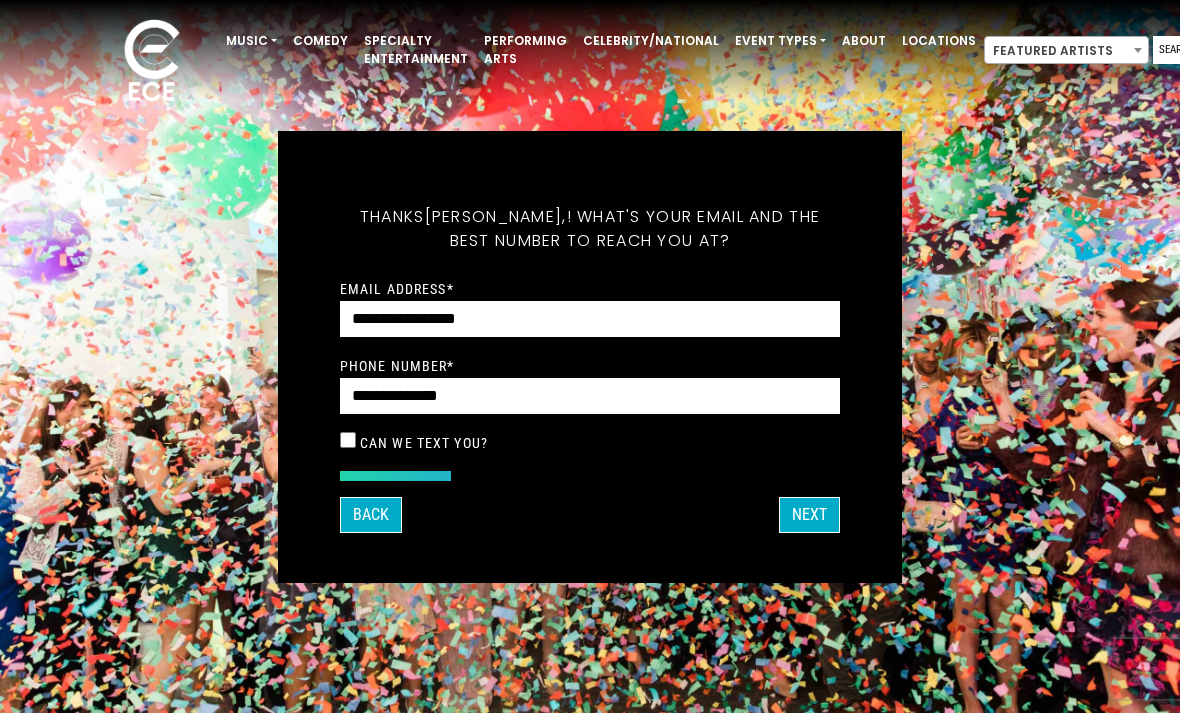 click on "Can we text you?" at bounding box center (590, 443) 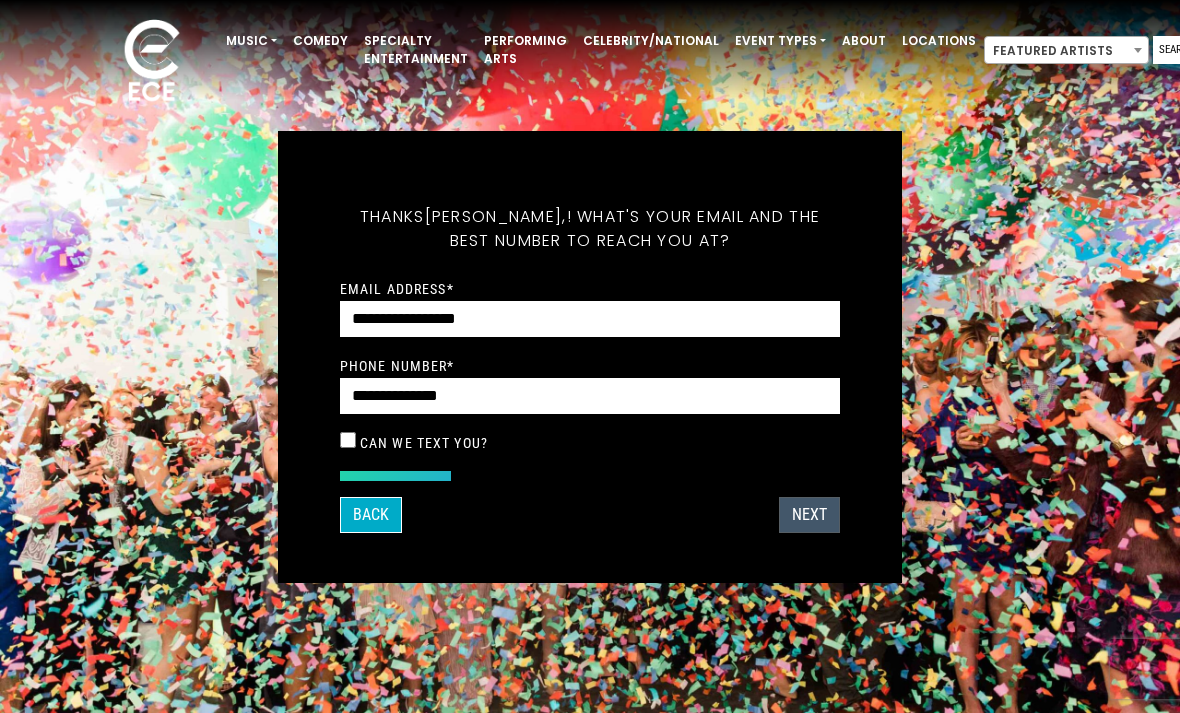 click on "Next" at bounding box center [809, 515] 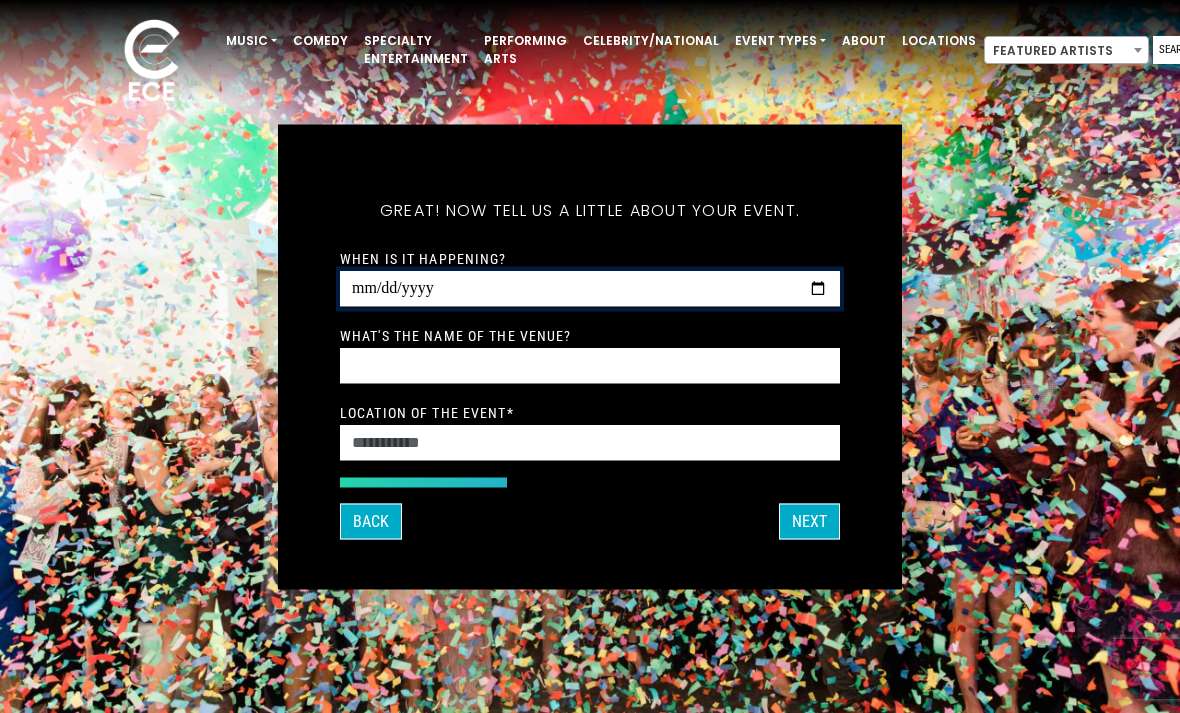 click on "**********" at bounding box center (590, 288) 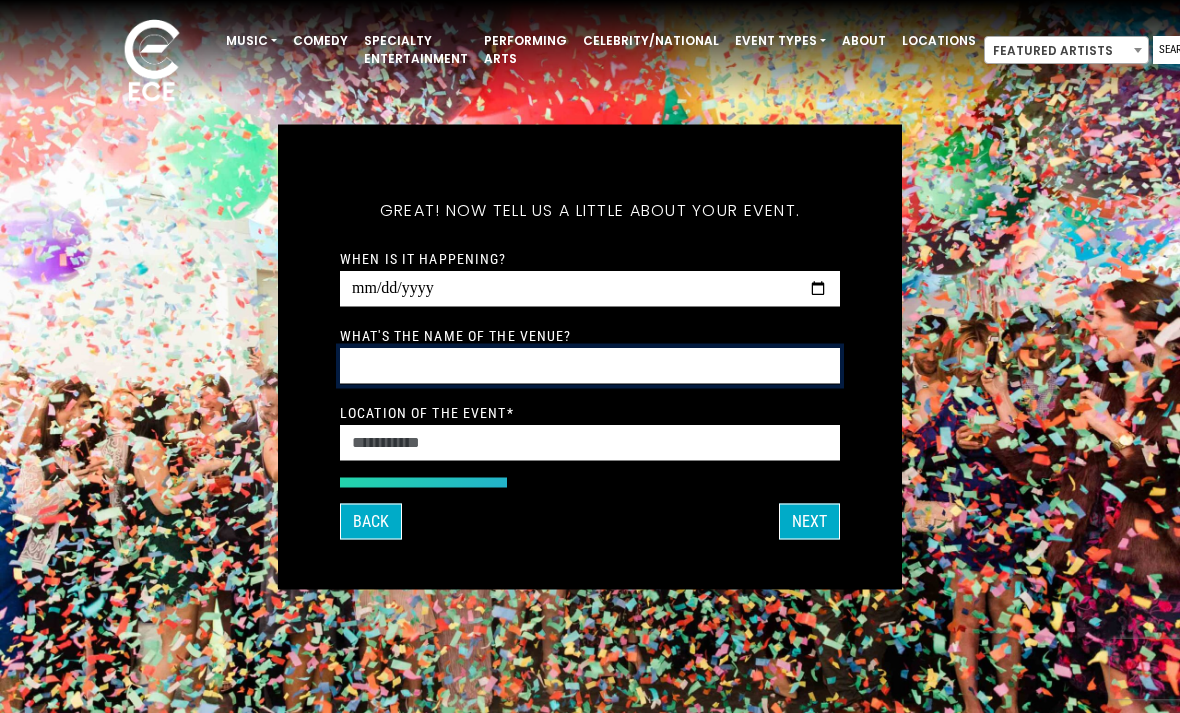 click on "What's the name of the venue?" at bounding box center (590, 365) 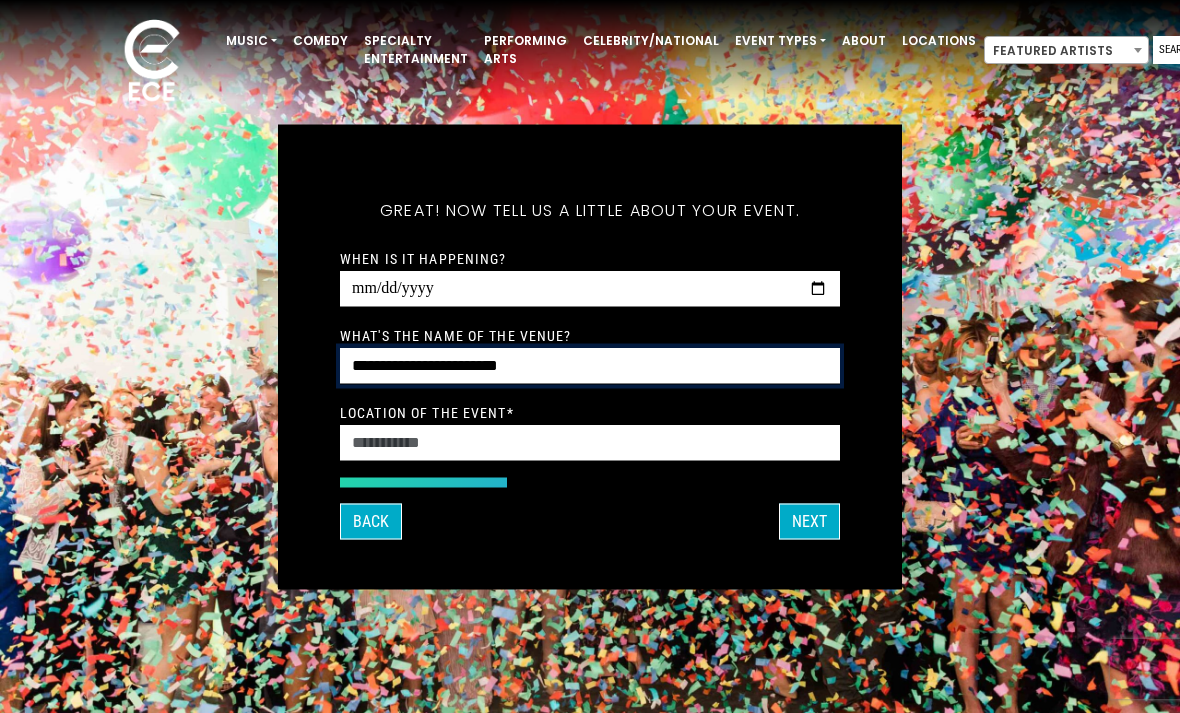 type on "**********" 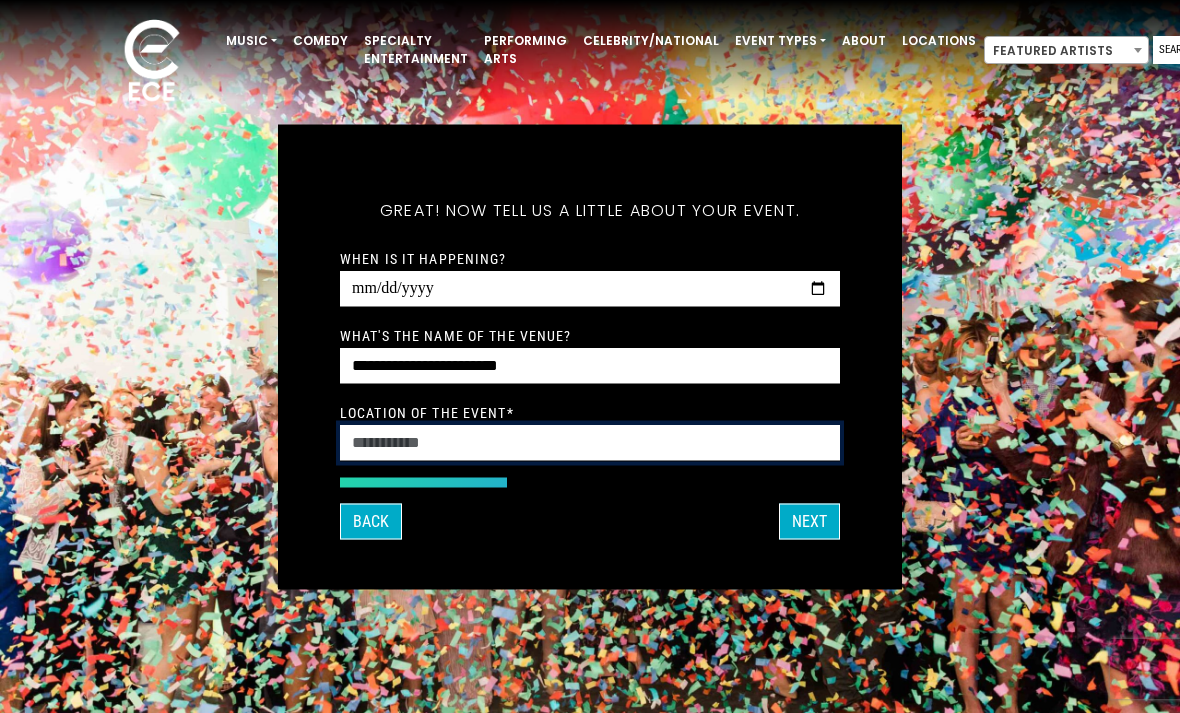click on "Location of the event *" at bounding box center [590, 442] 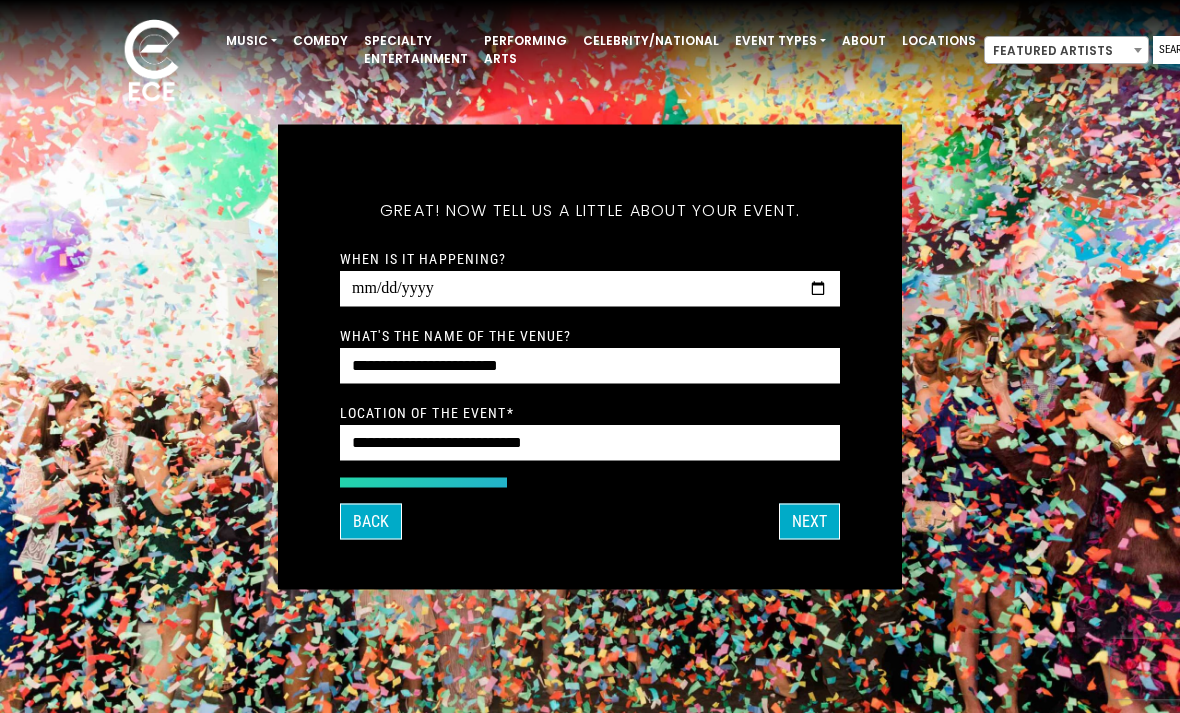 type on "**********" 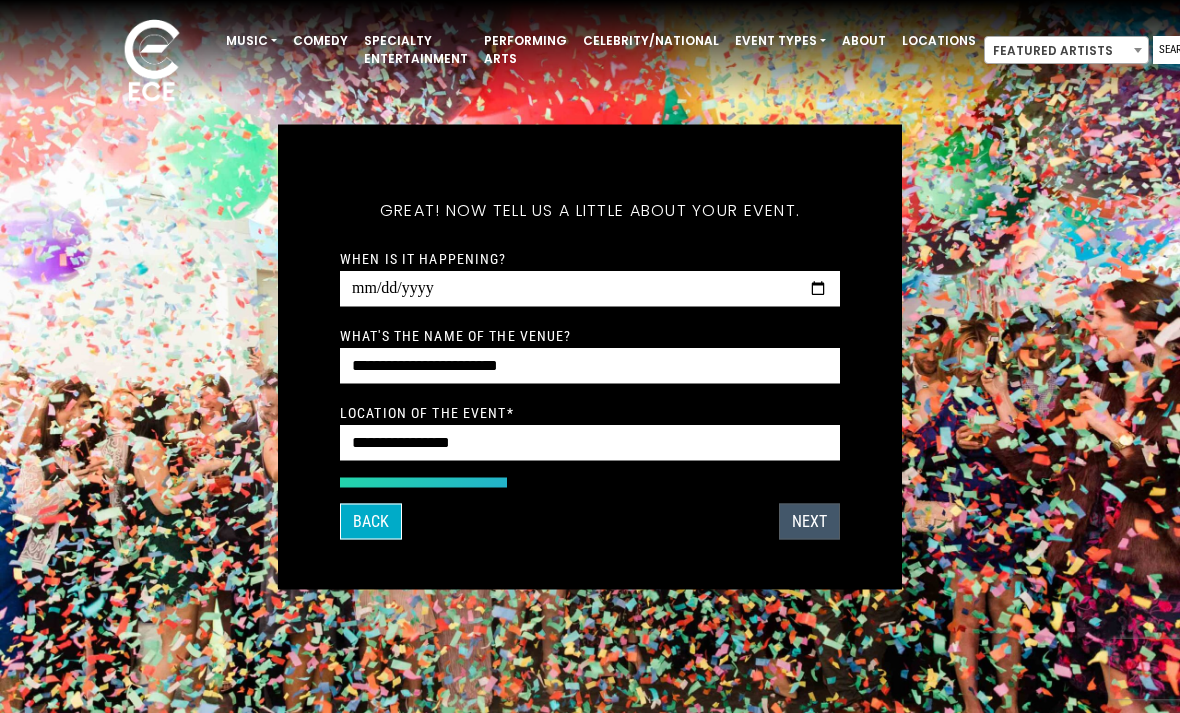 click on "Next" at bounding box center [809, 521] 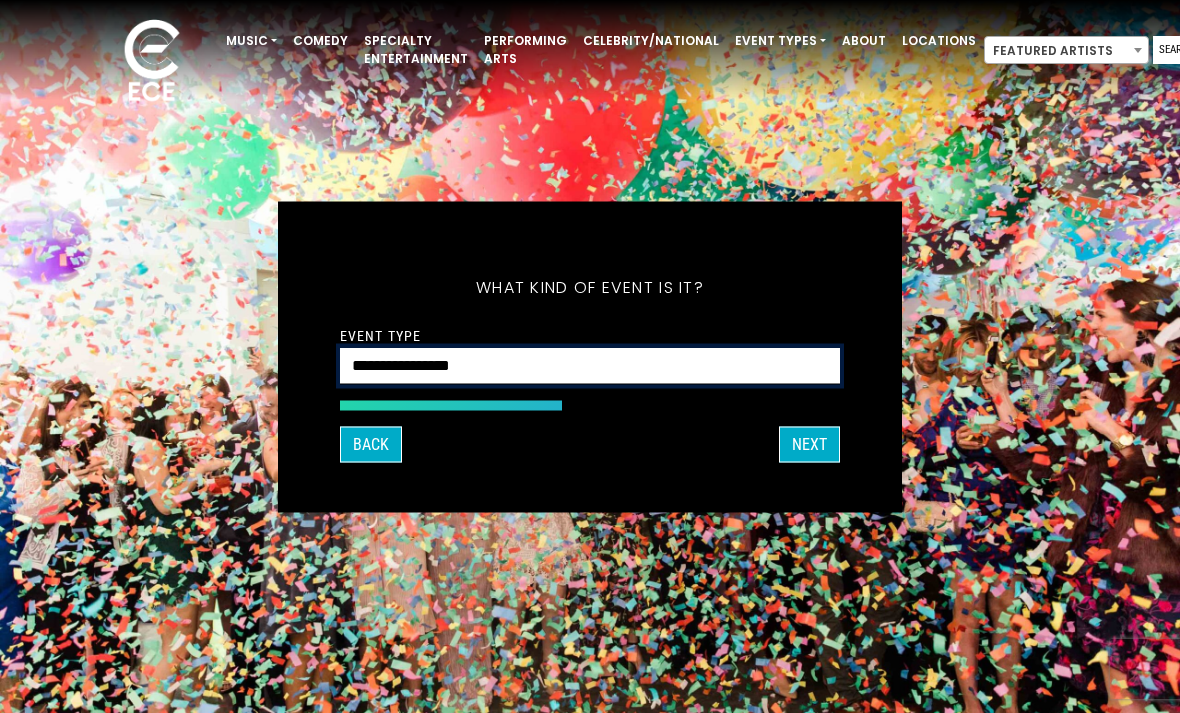 select on "*******" 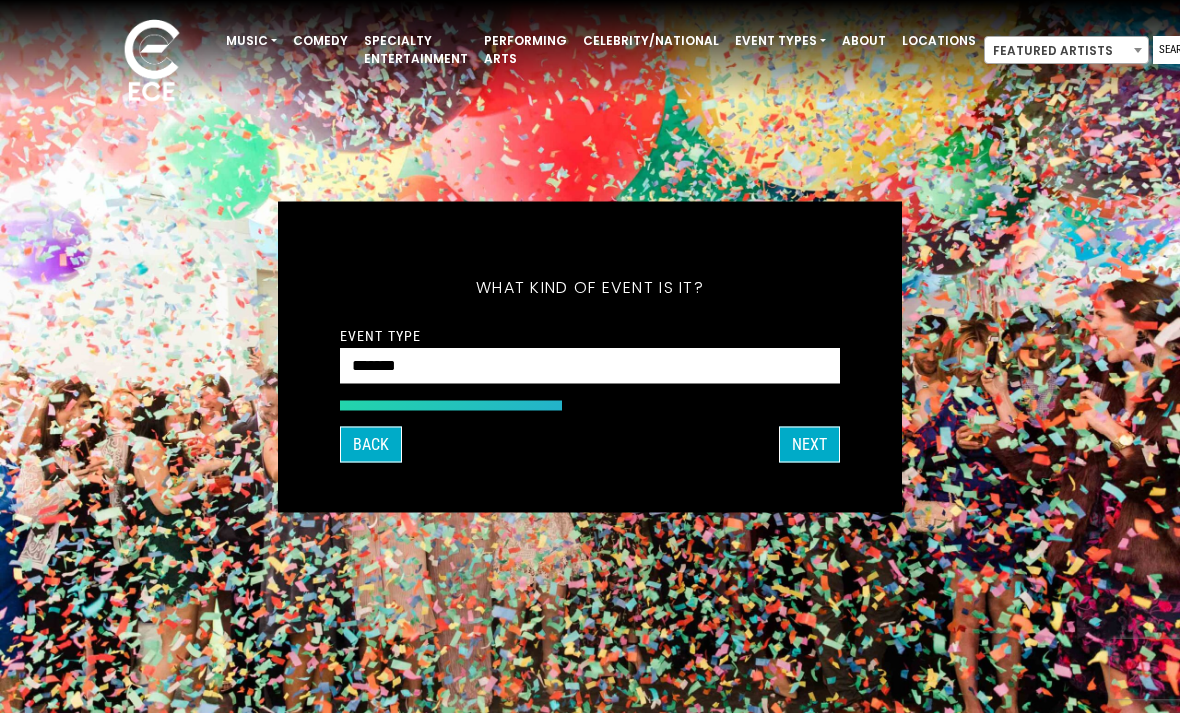 click on "Next" at bounding box center [809, 444] 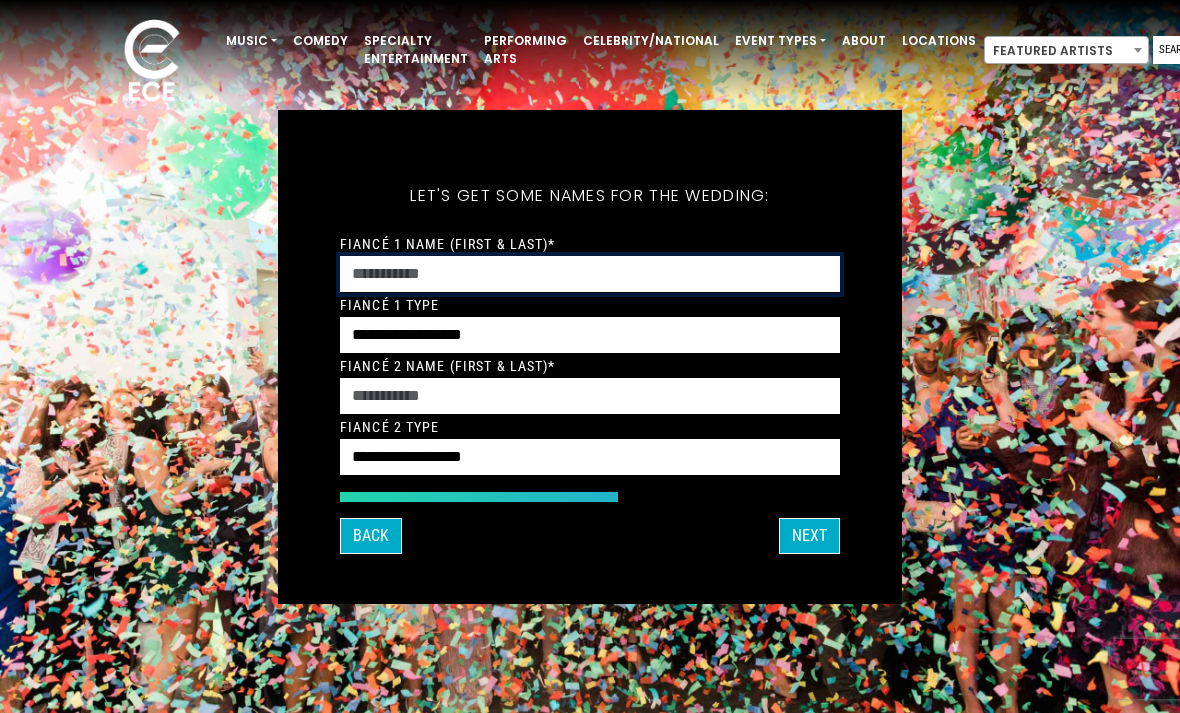 click on "Fiancé 1 Name (First & Last)*" at bounding box center (590, 274) 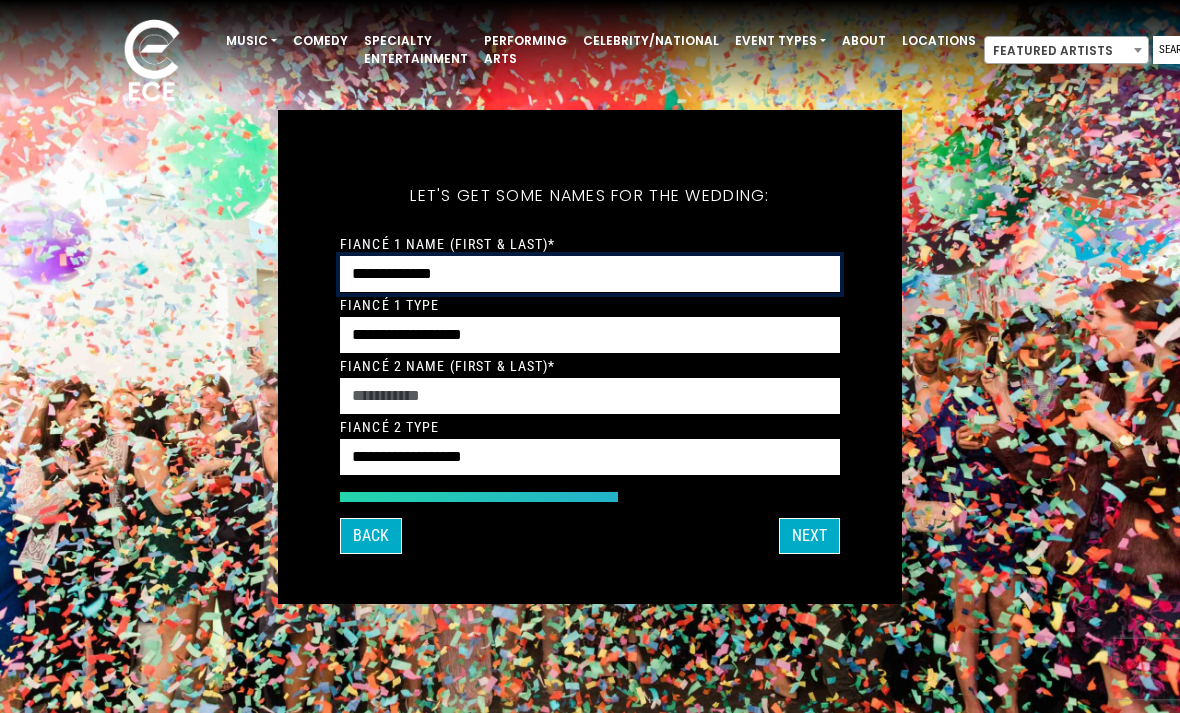 type on "**********" 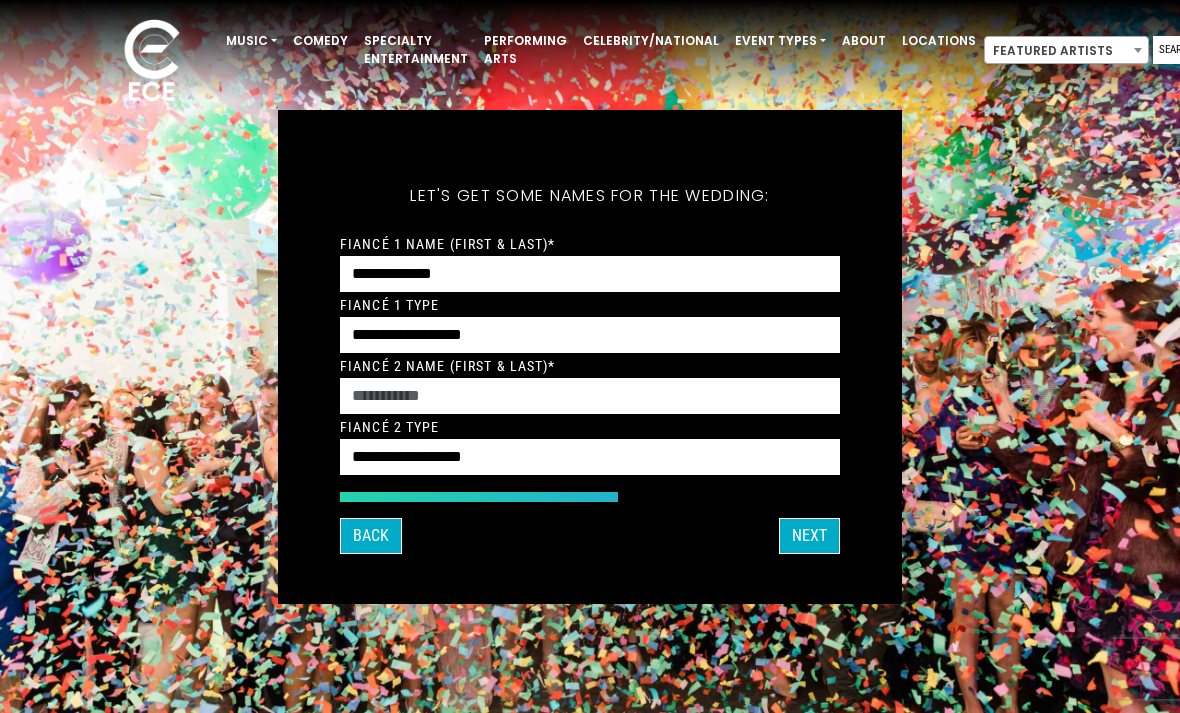 drag, startPoint x: 428, startPoint y: 272, endPoint x: 424, endPoint y: 400, distance: 128.06248 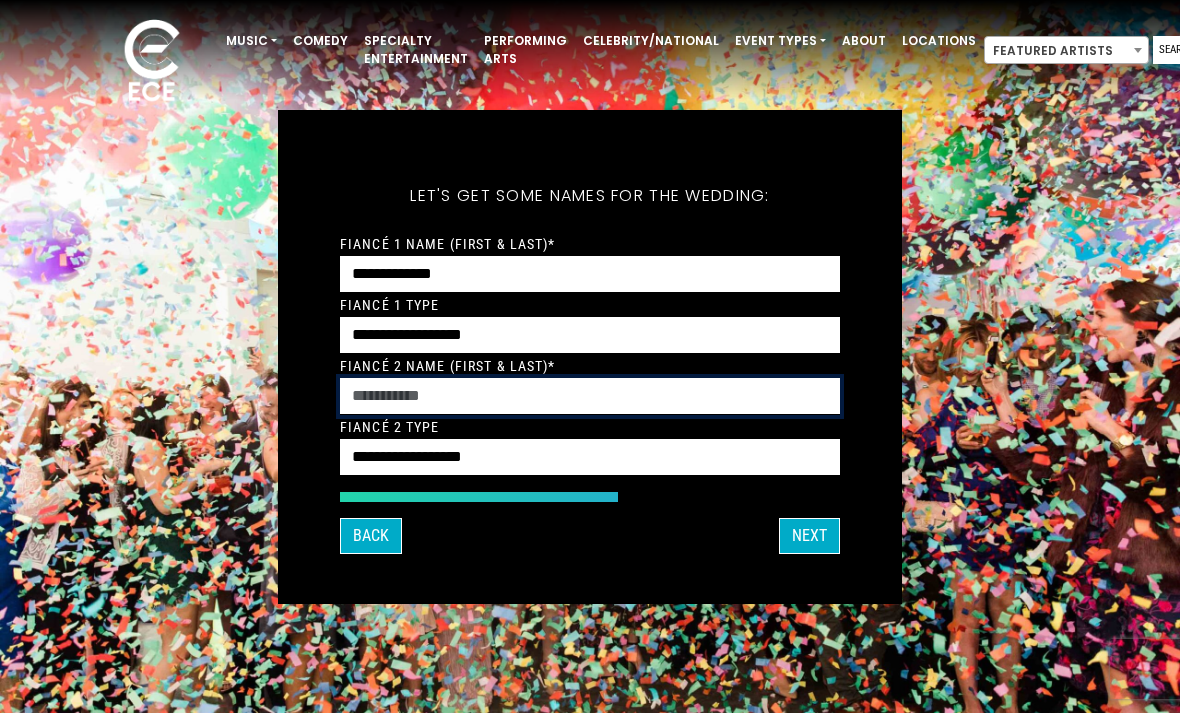 click on "Fiancé 2 Name (First & Last)*" at bounding box center (590, 396) 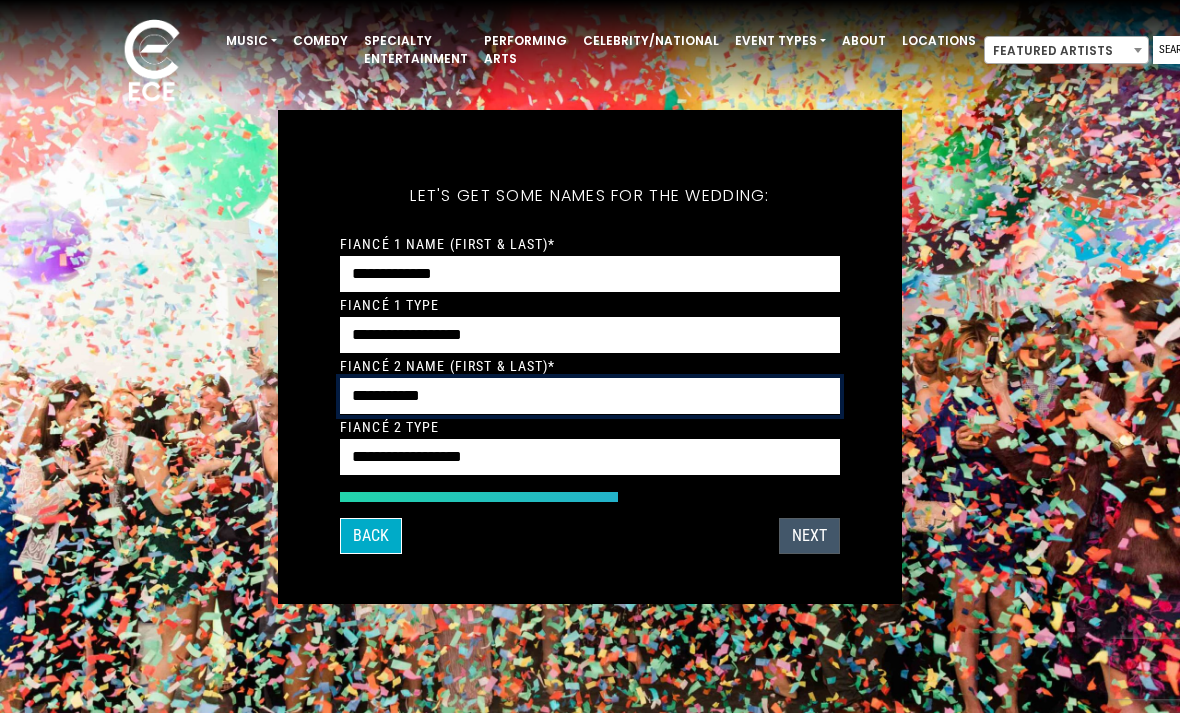 type on "**********" 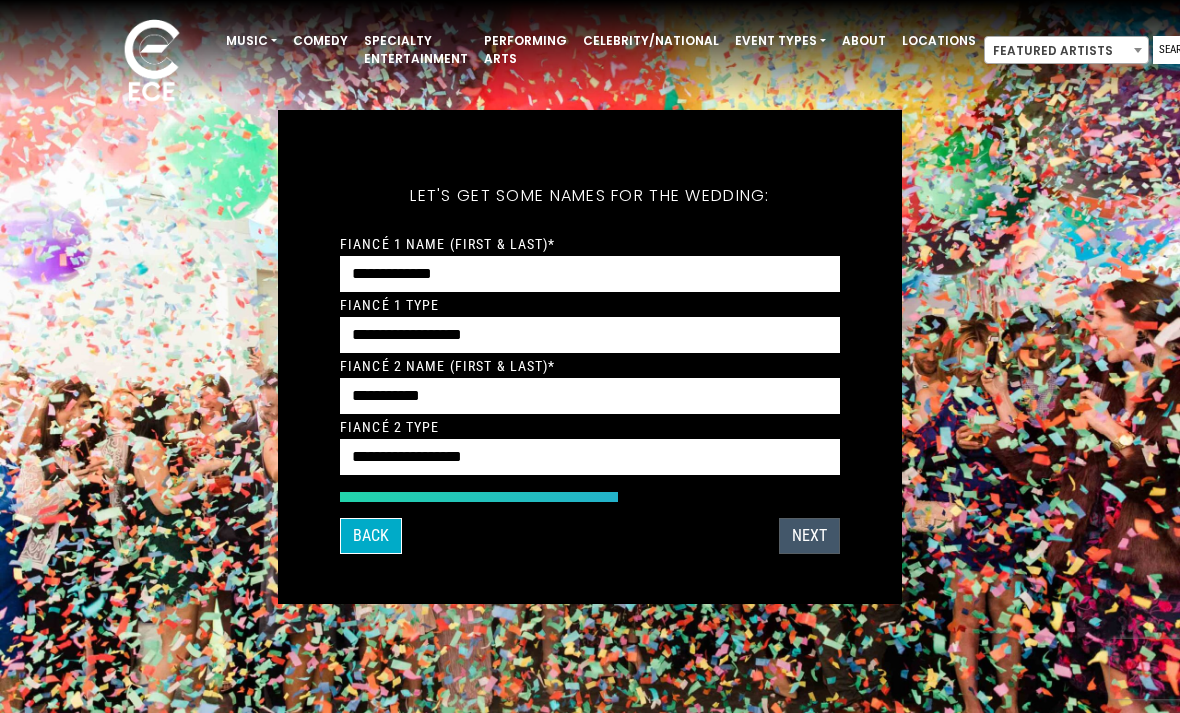 click on "Next" at bounding box center [809, 536] 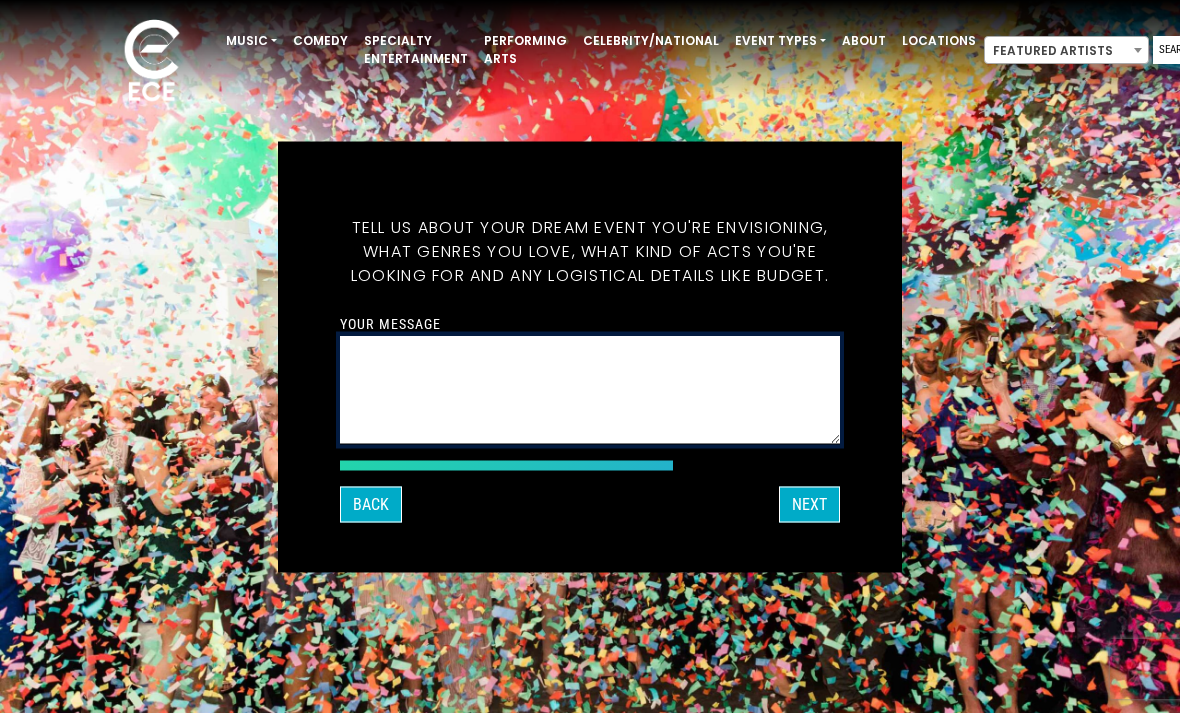 click on "Your message" at bounding box center [590, 389] 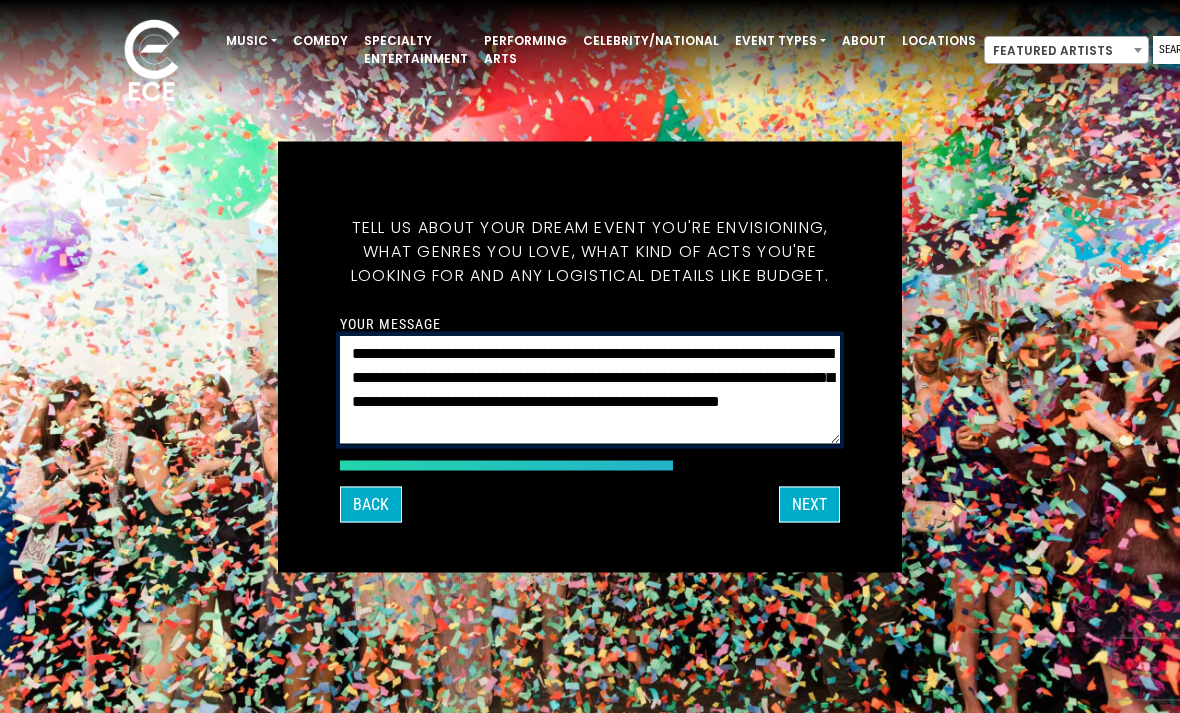 scroll, scrollTop: 17, scrollLeft: 0, axis: vertical 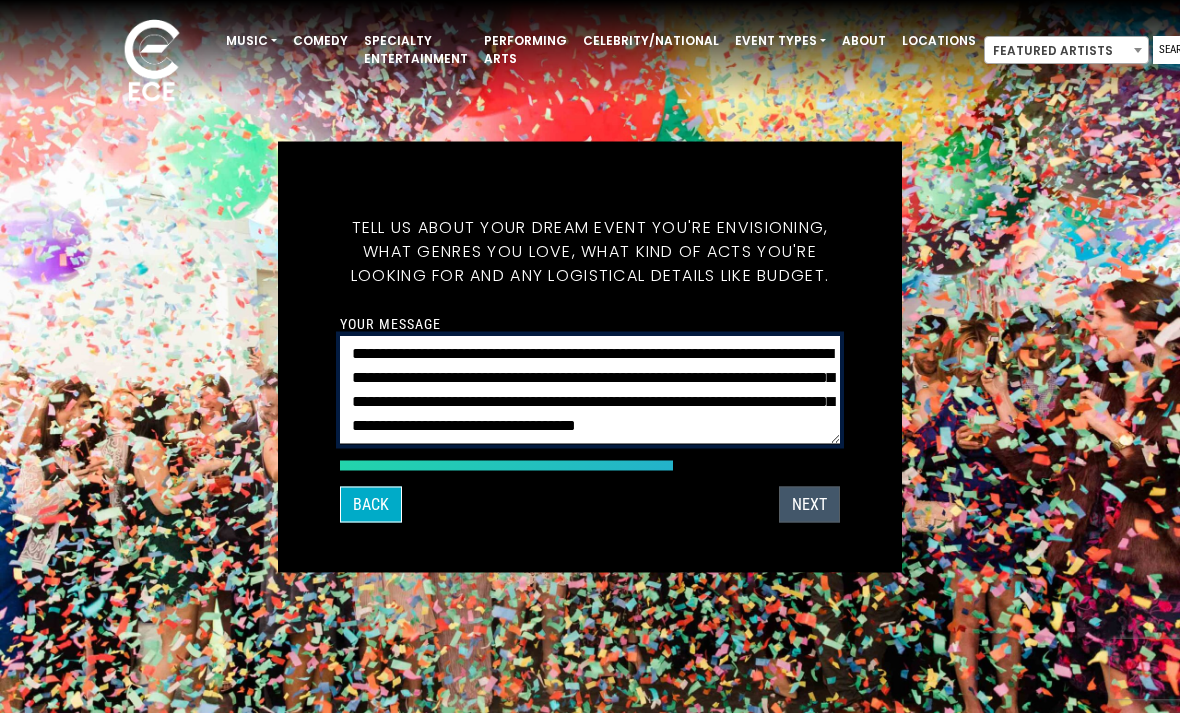type on "**********" 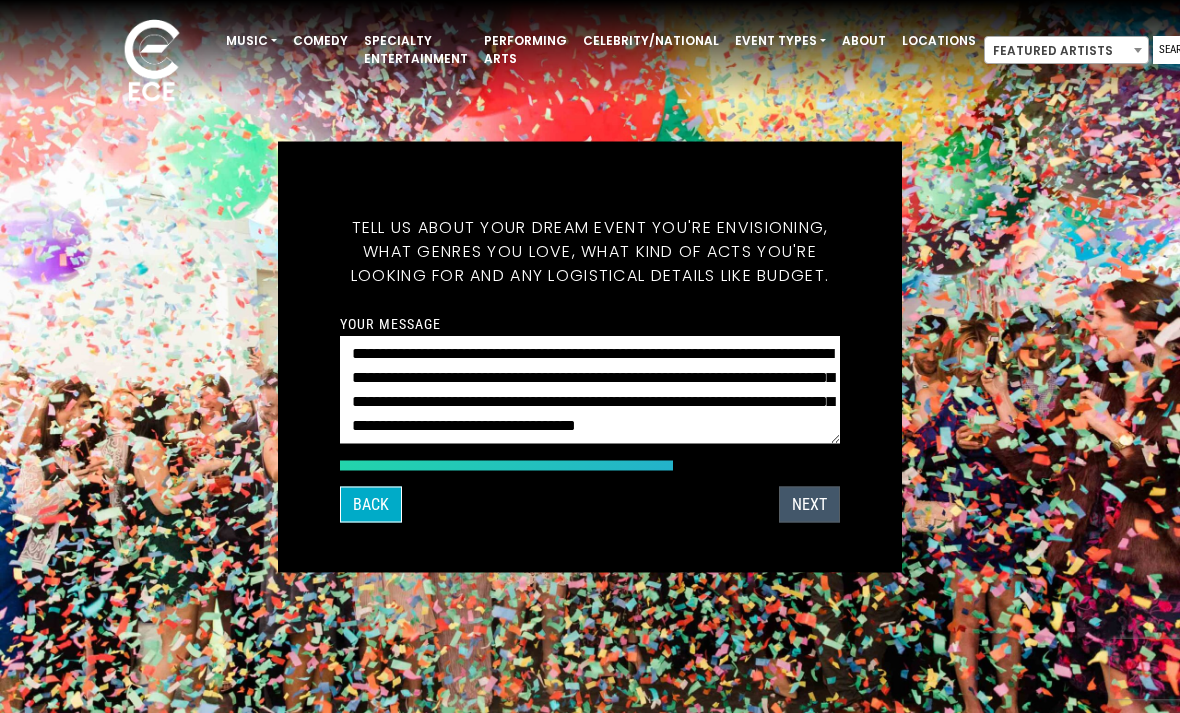 click on "Next" at bounding box center (809, 504) 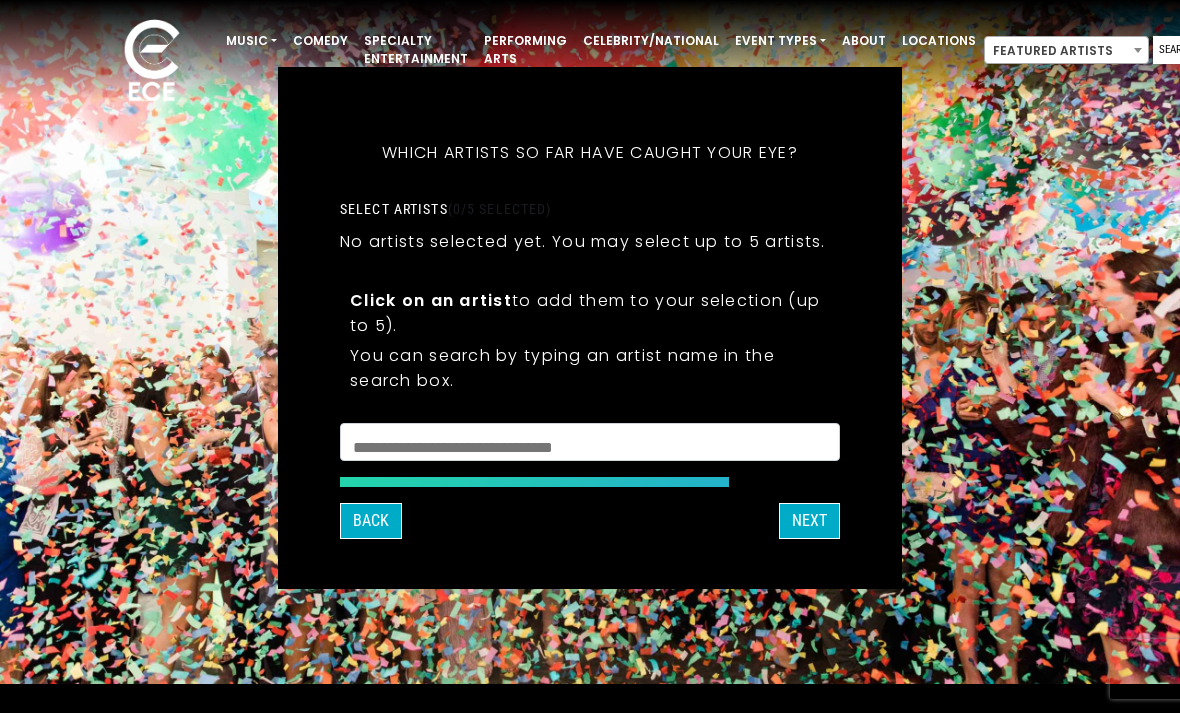 scroll, scrollTop: 28, scrollLeft: 0, axis: vertical 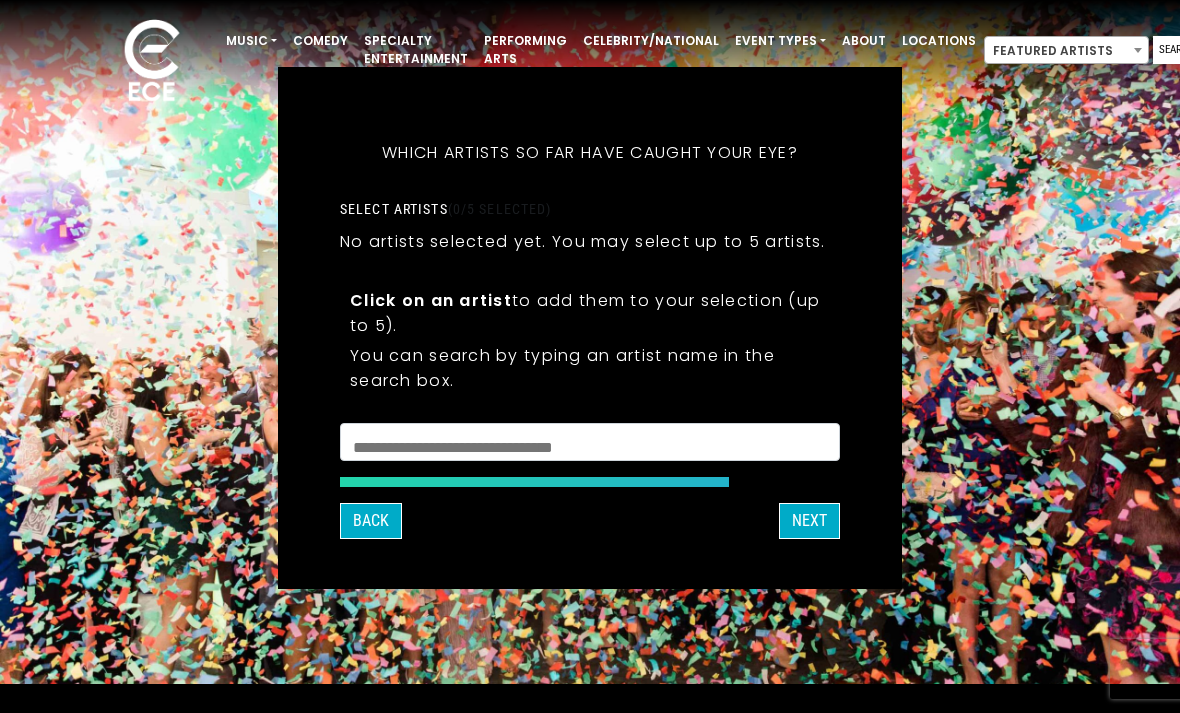 click at bounding box center (590, 445) 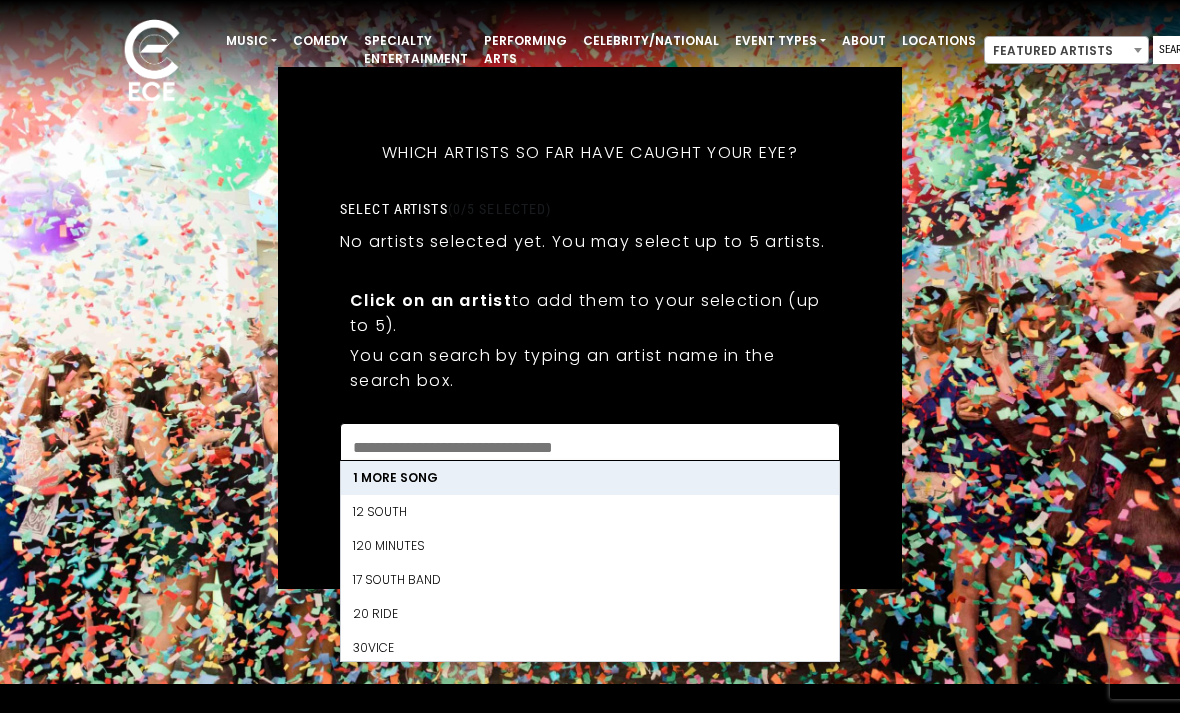 scroll, scrollTop: 28, scrollLeft: 0, axis: vertical 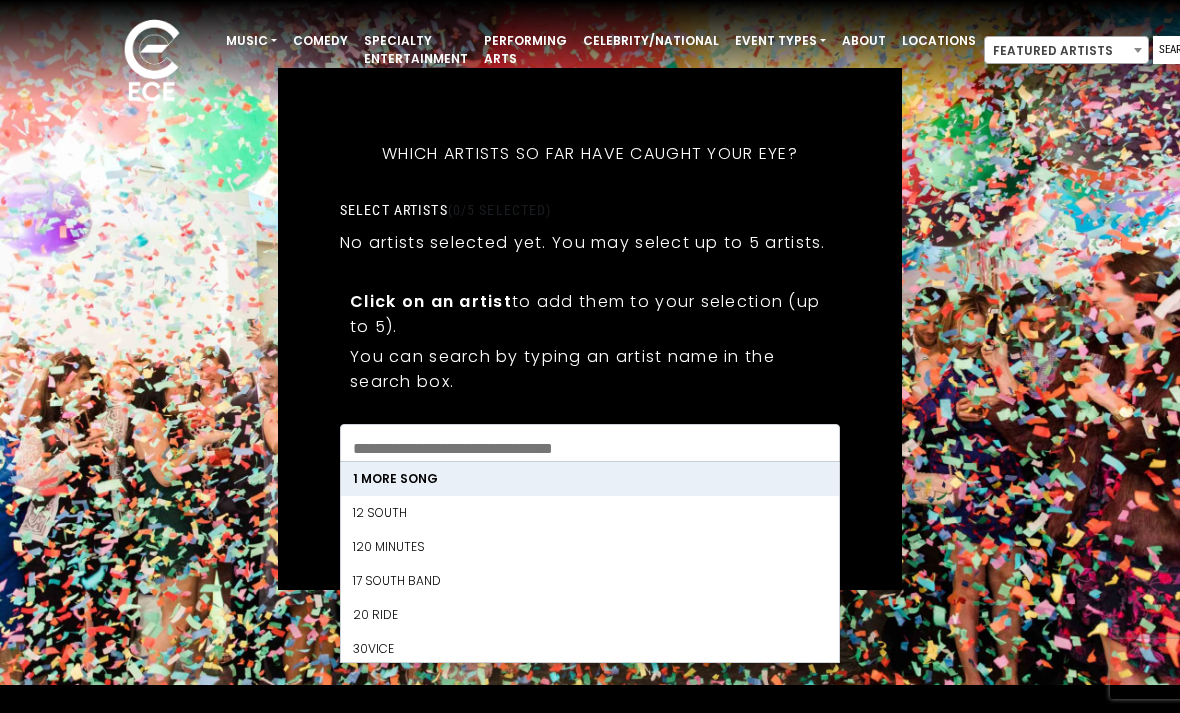 click on "**********" at bounding box center (590, 328) 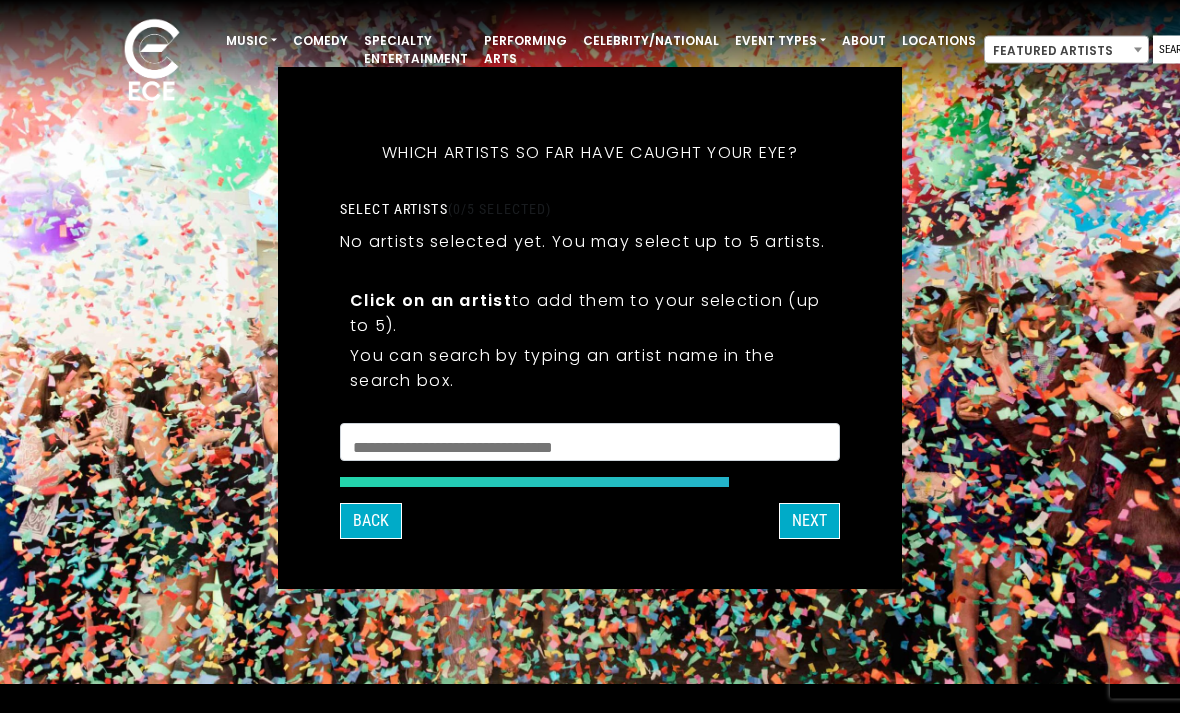 click on "Next" at bounding box center [809, 522] 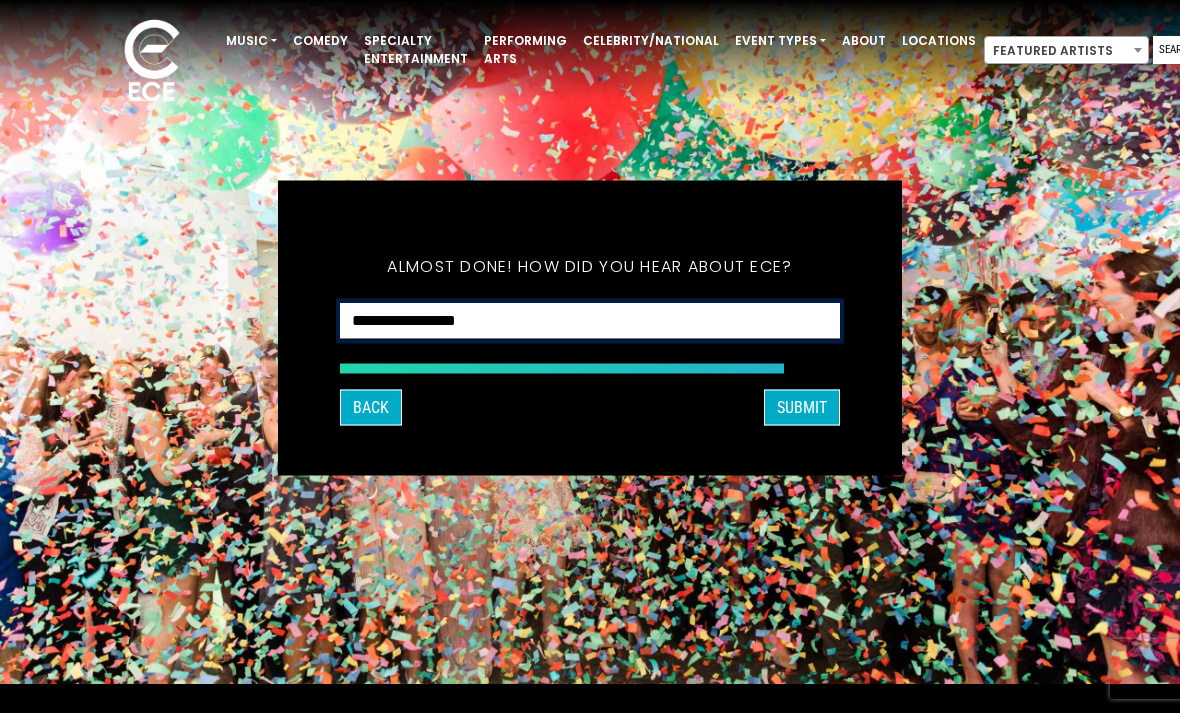 select on "**********" 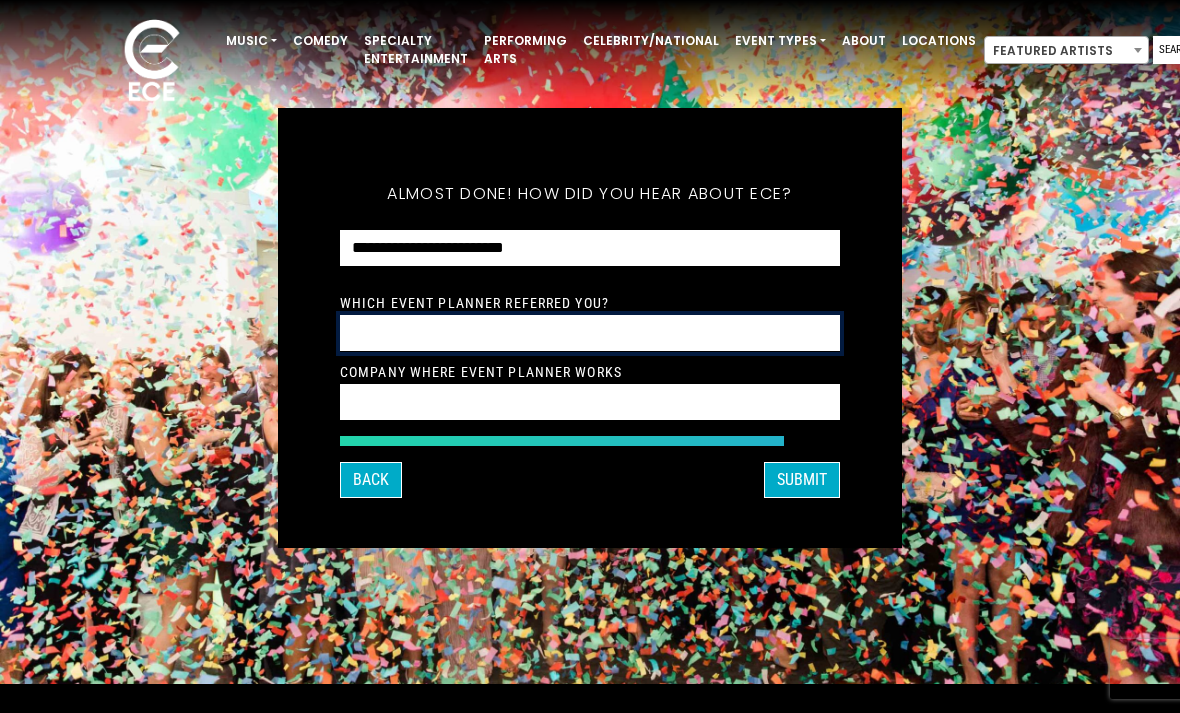 click at bounding box center [590, 333] 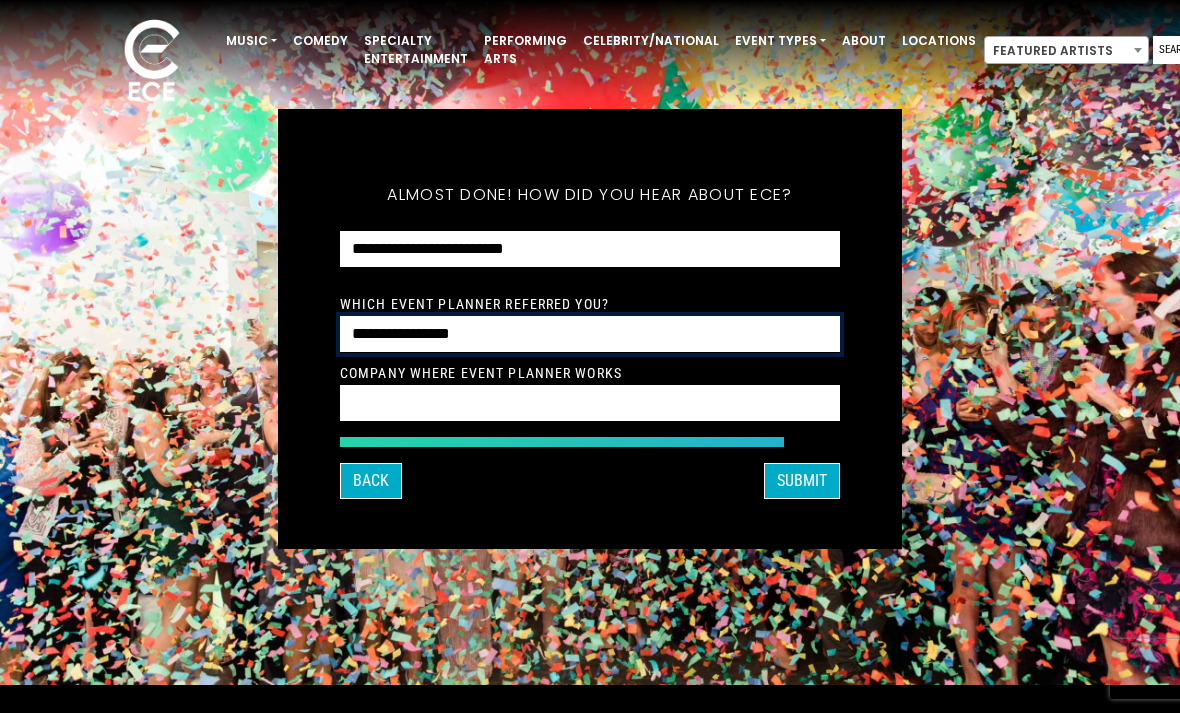 type on "**********" 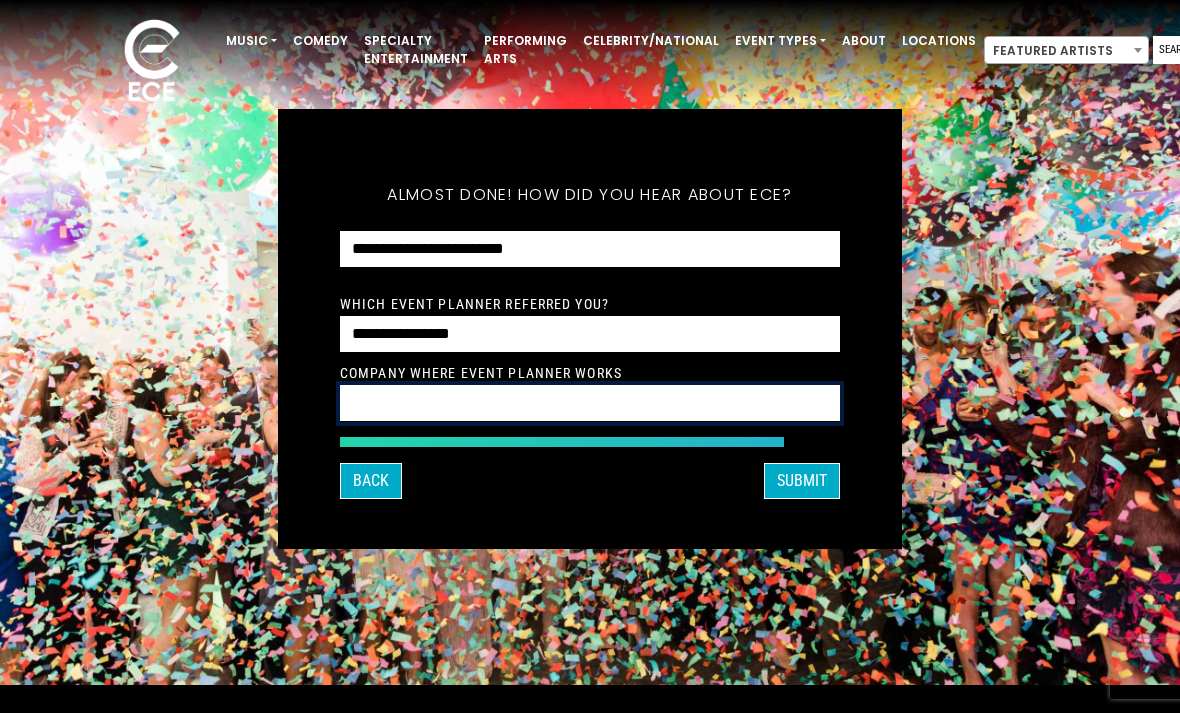 click at bounding box center [590, 403] 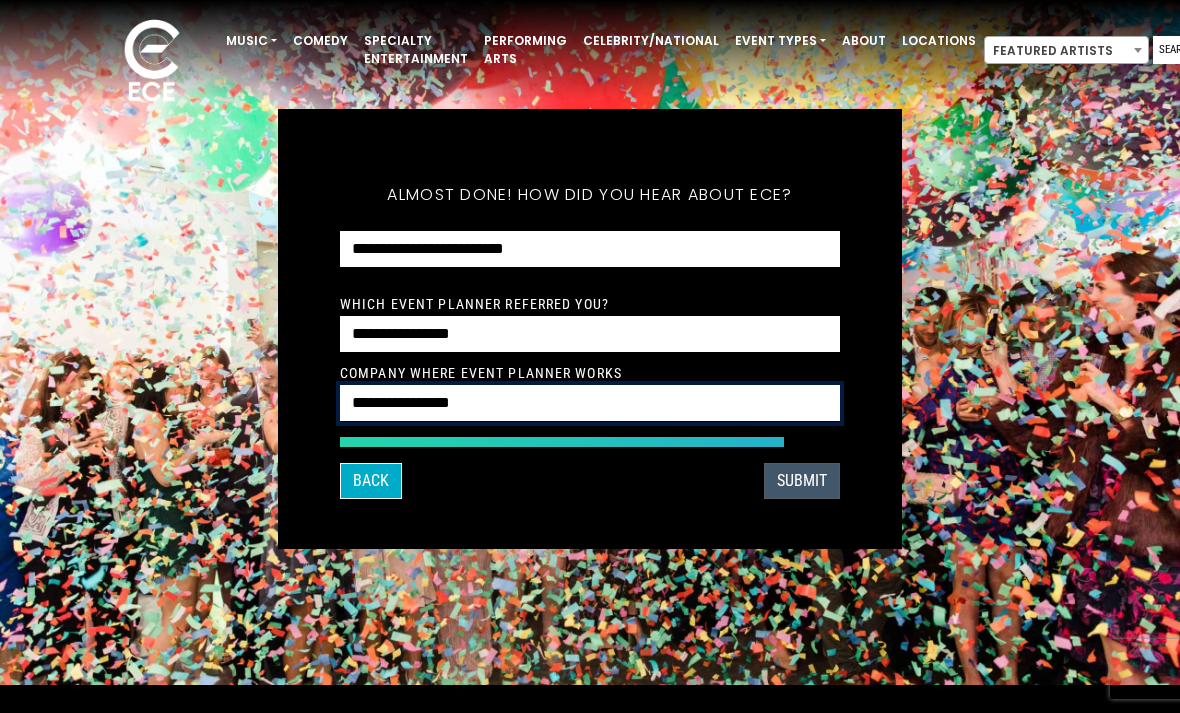 type on "**********" 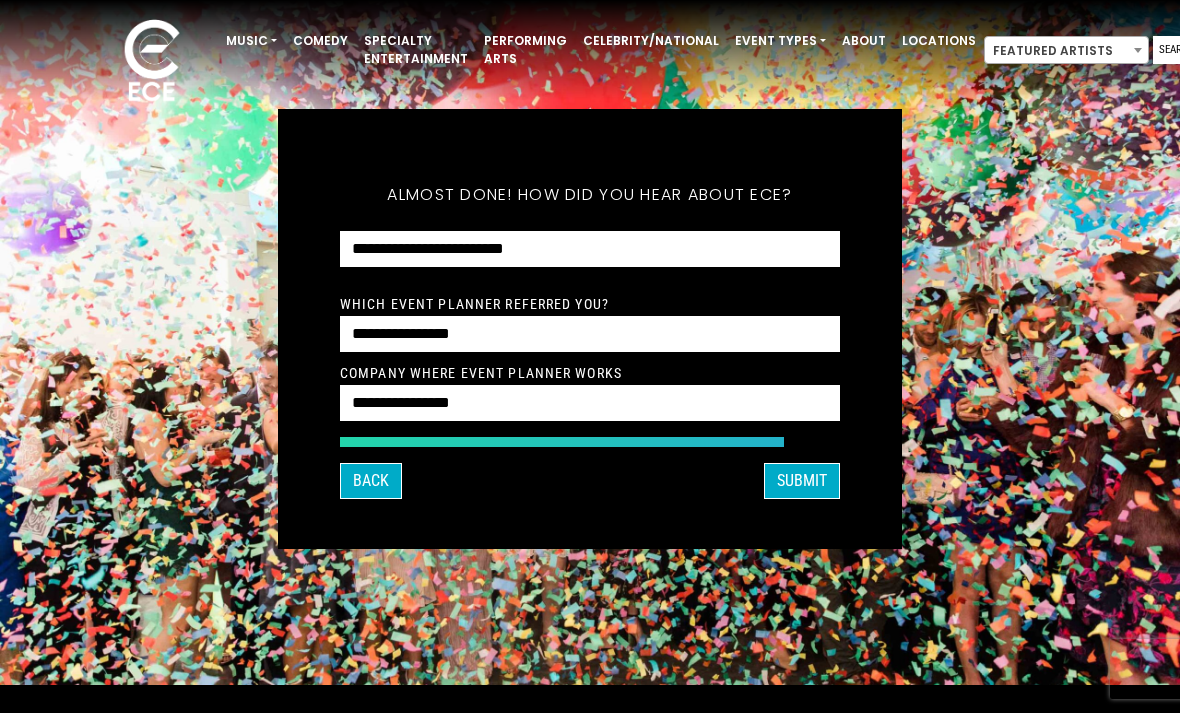 click on "SUBMIT" at bounding box center [802, 481] 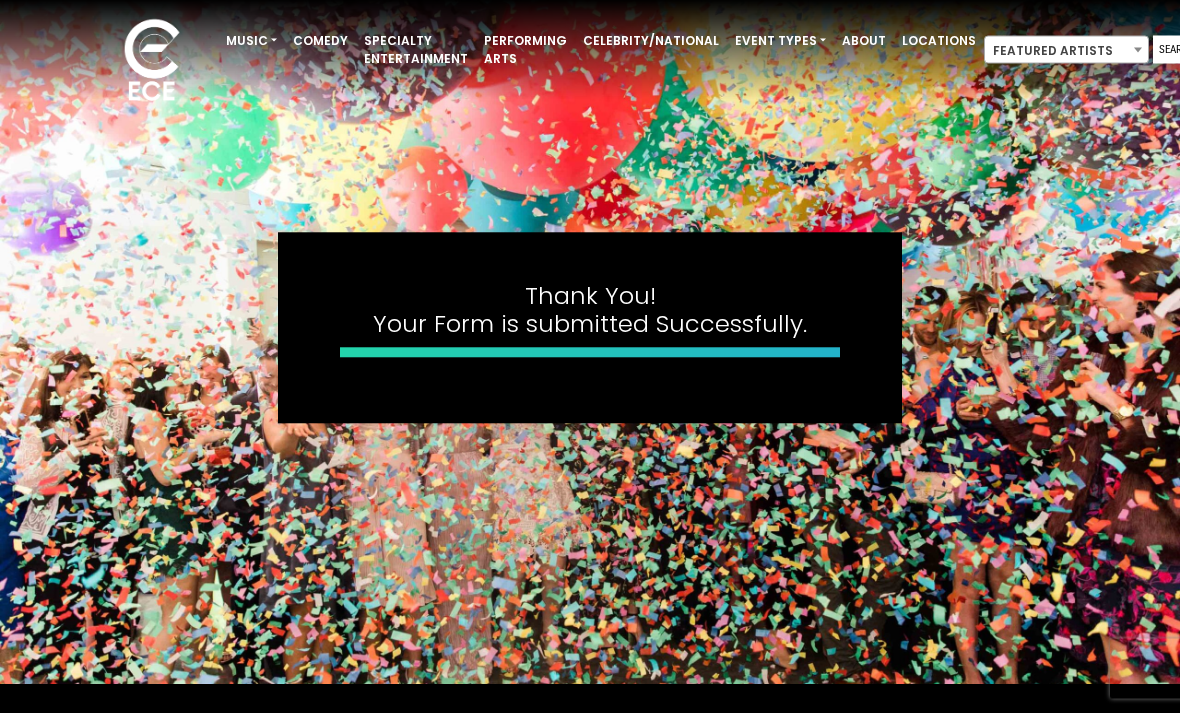 scroll, scrollTop: 29, scrollLeft: 0, axis: vertical 